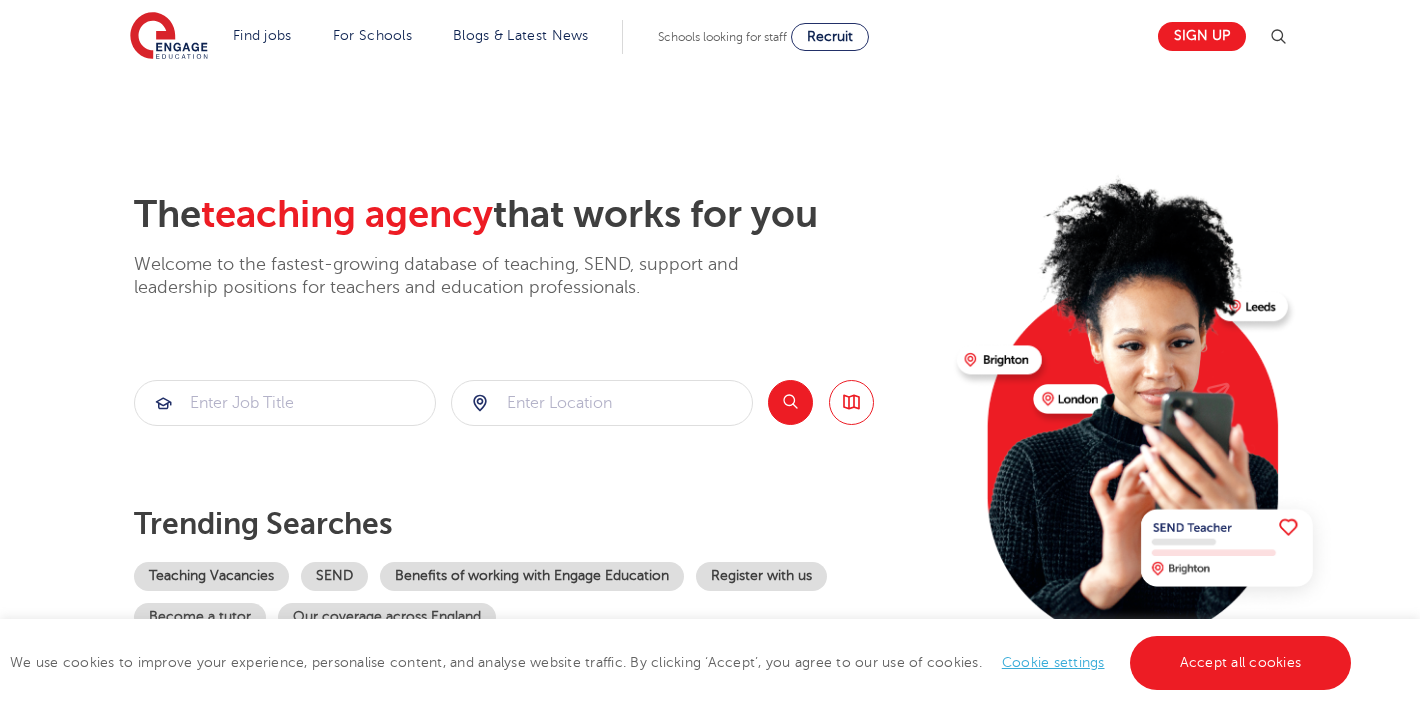 scroll, scrollTop: 0, scrollLeft: 0, axis: both 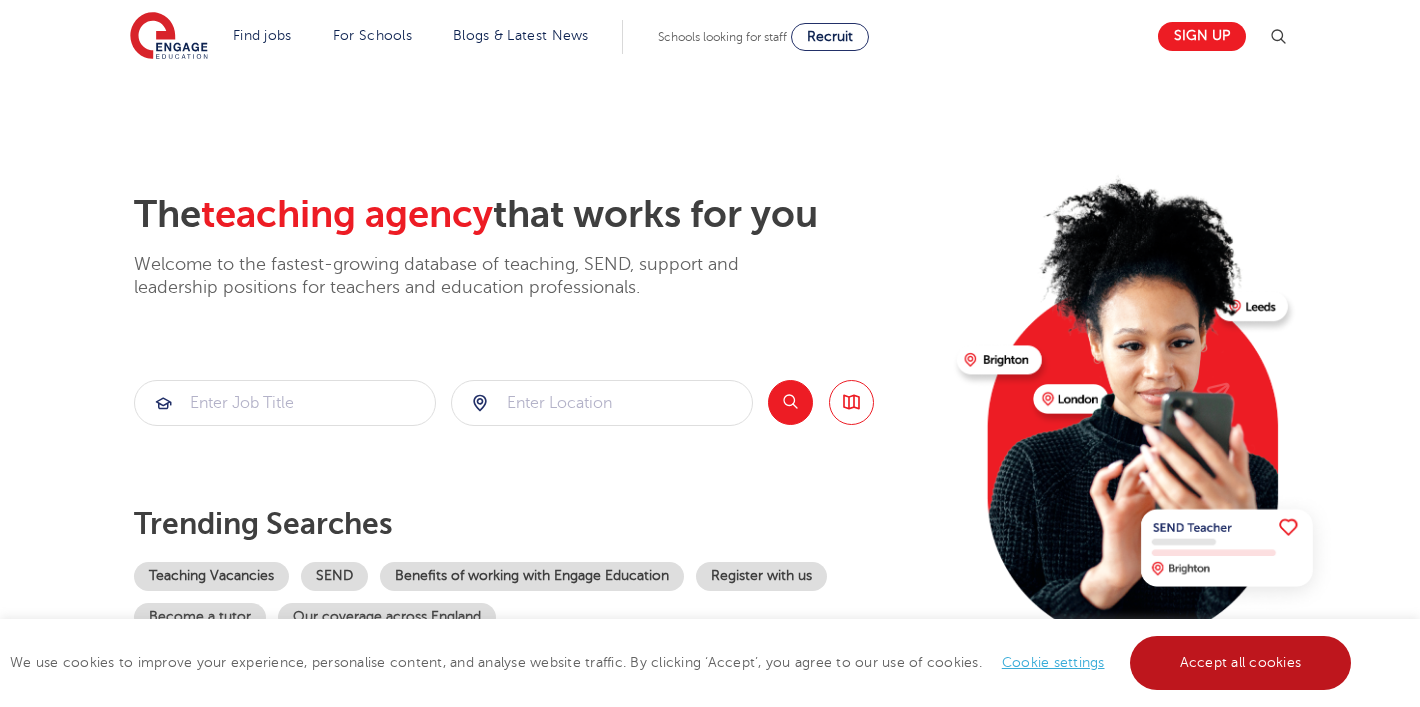 click on "Accept all cookies" at bounding box center [1241, 663] 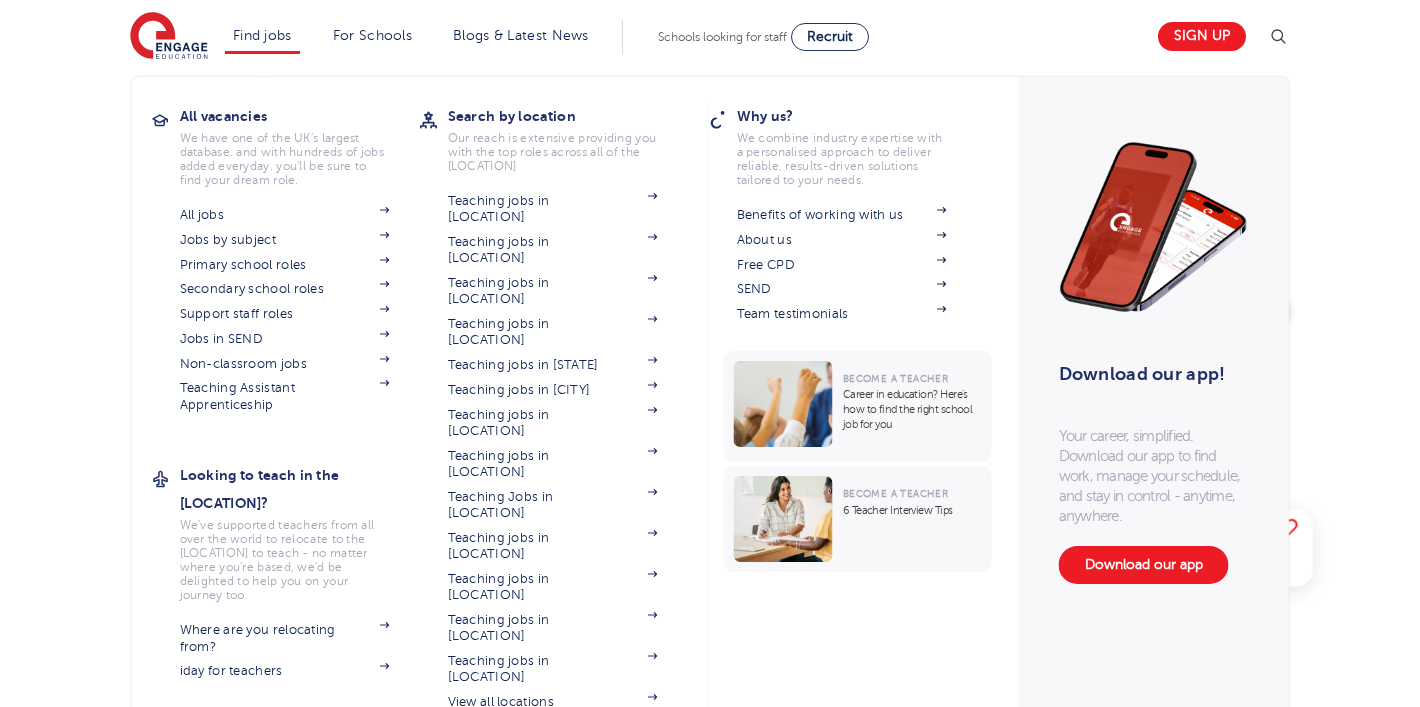 click on "Find jobs" at bounding box center [262, 35] 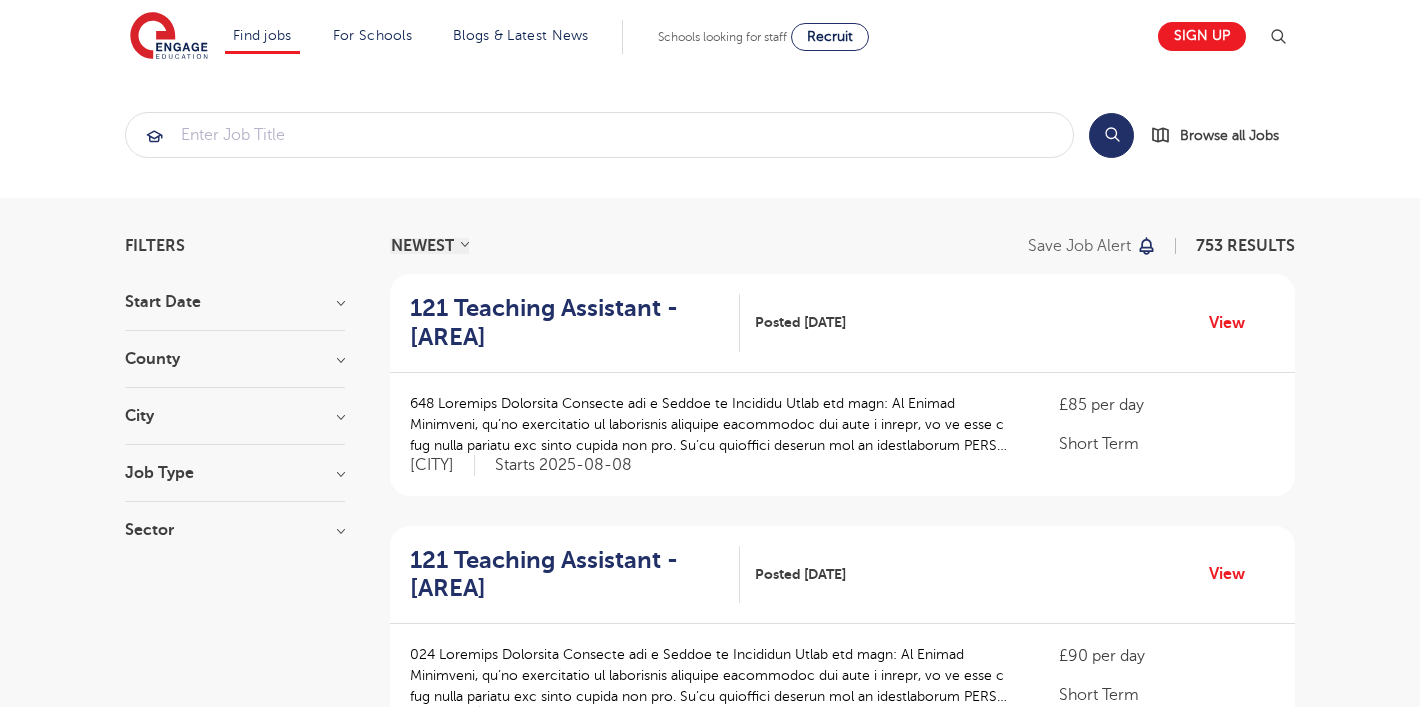 scroll, scrollTop: 0, scrollLeft: 0, axis: both 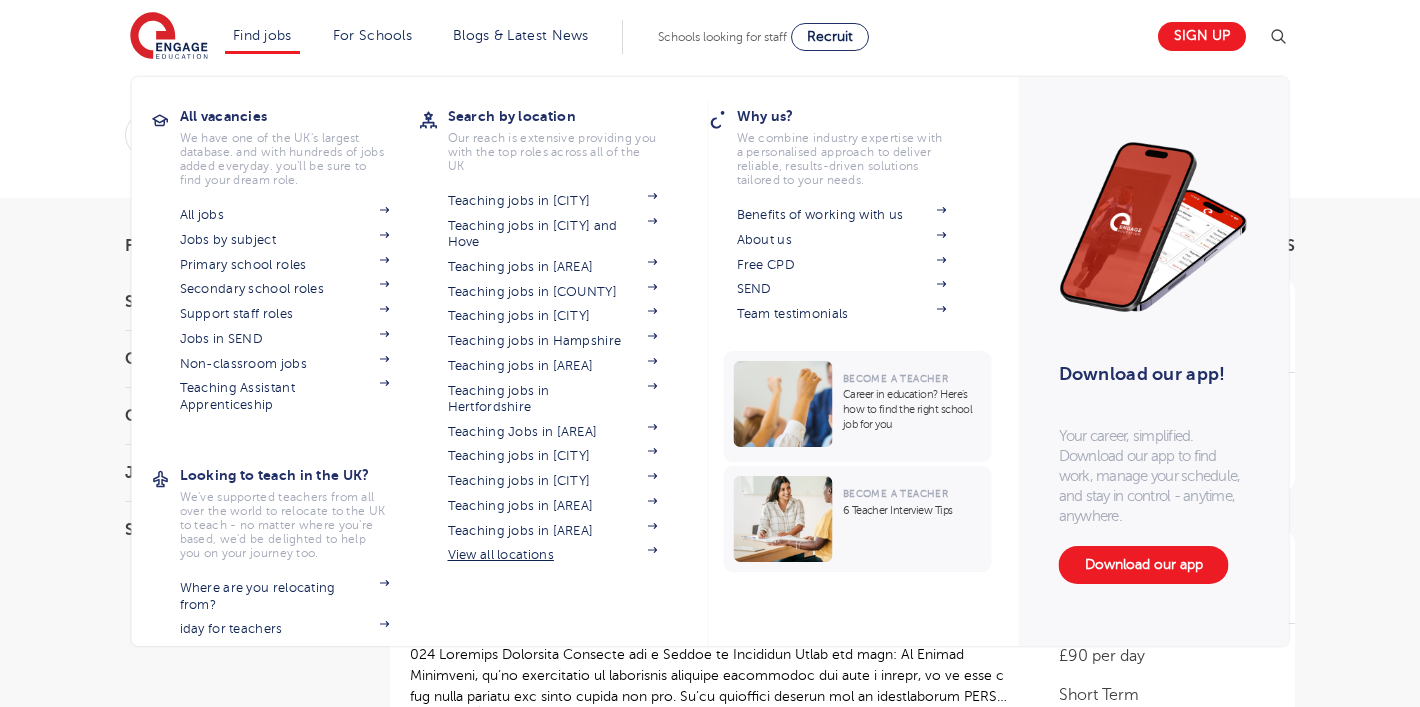click on "View all locations" at bounding box center (553, 555) 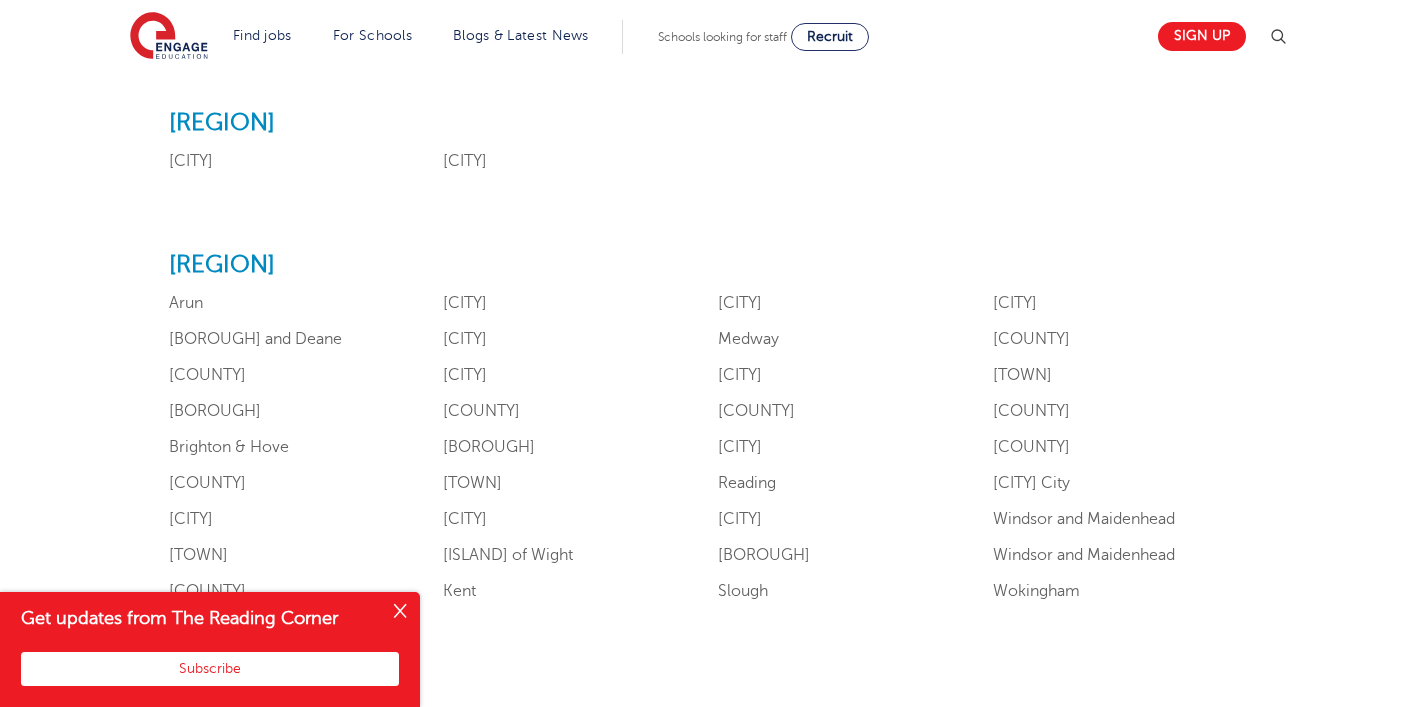 scroll, scrollTop: 1770, scrollLeft: 0, axis: vertical 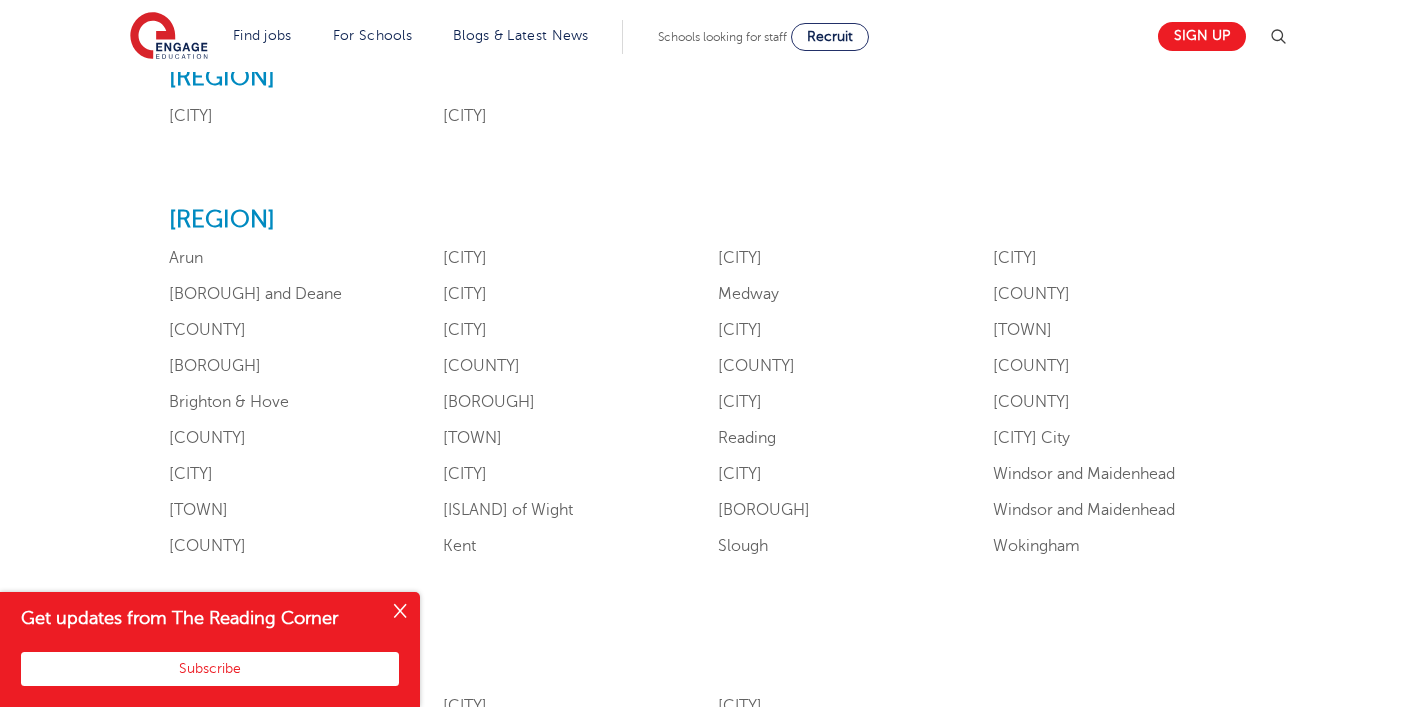 click at bounding box center [400, 612] 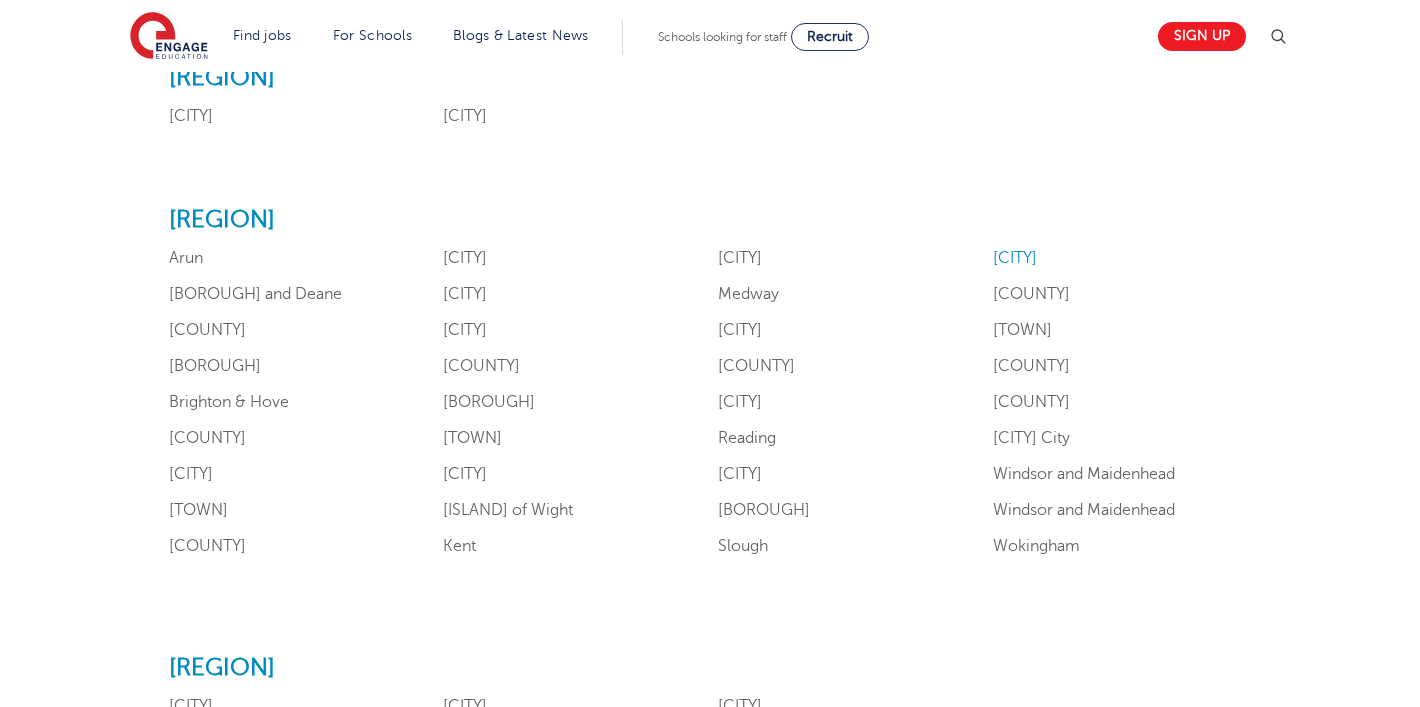 click on "[CITY]" at bounding box center [1015, 258] 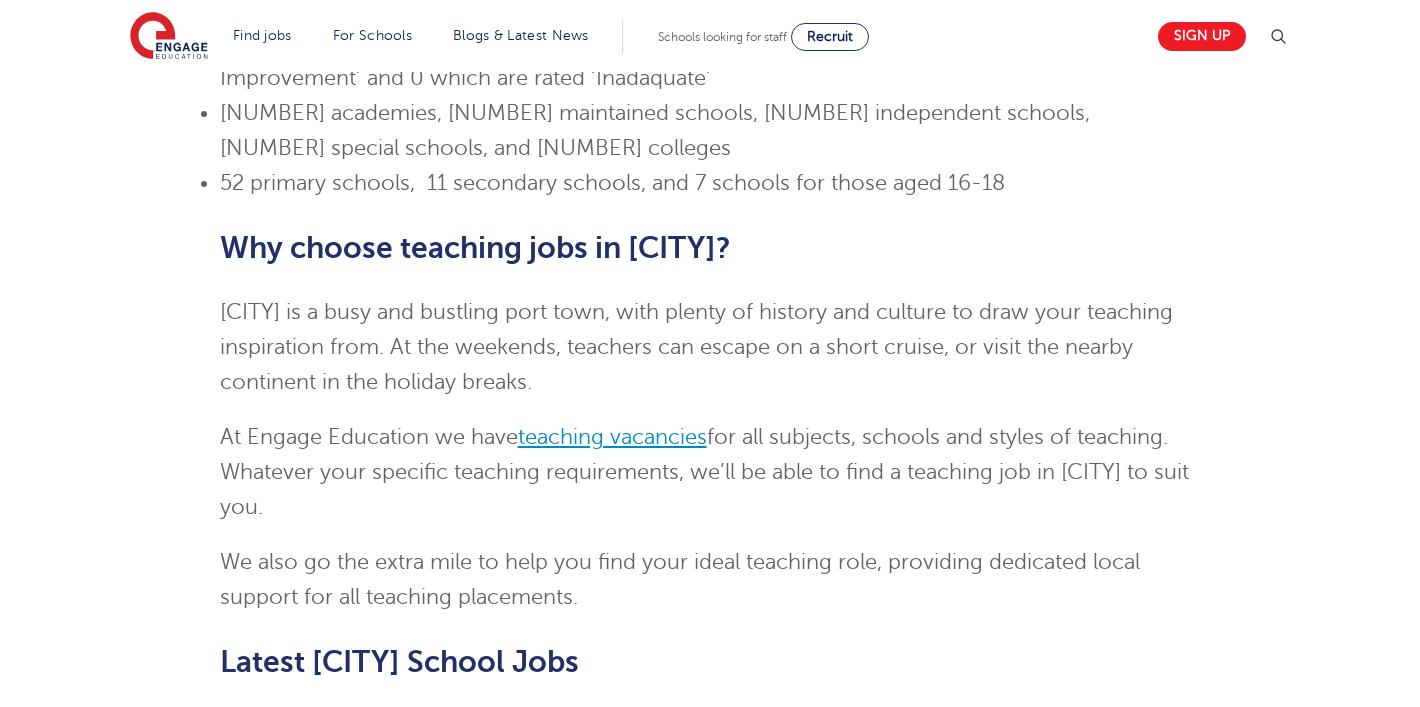 scroll, scrollTop: 867, scrollLeft: 0, axis: vertical 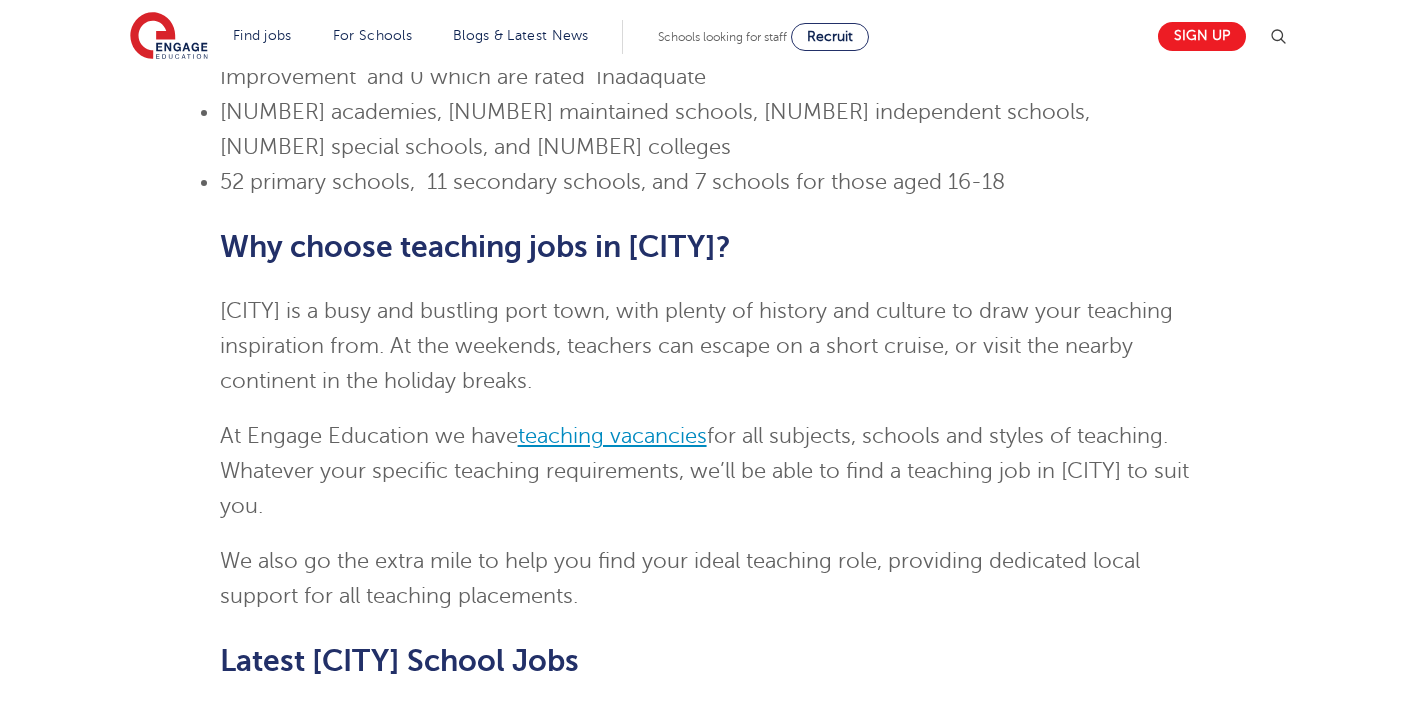 click on "teaching vacancies" at bounding box center (612, 436) 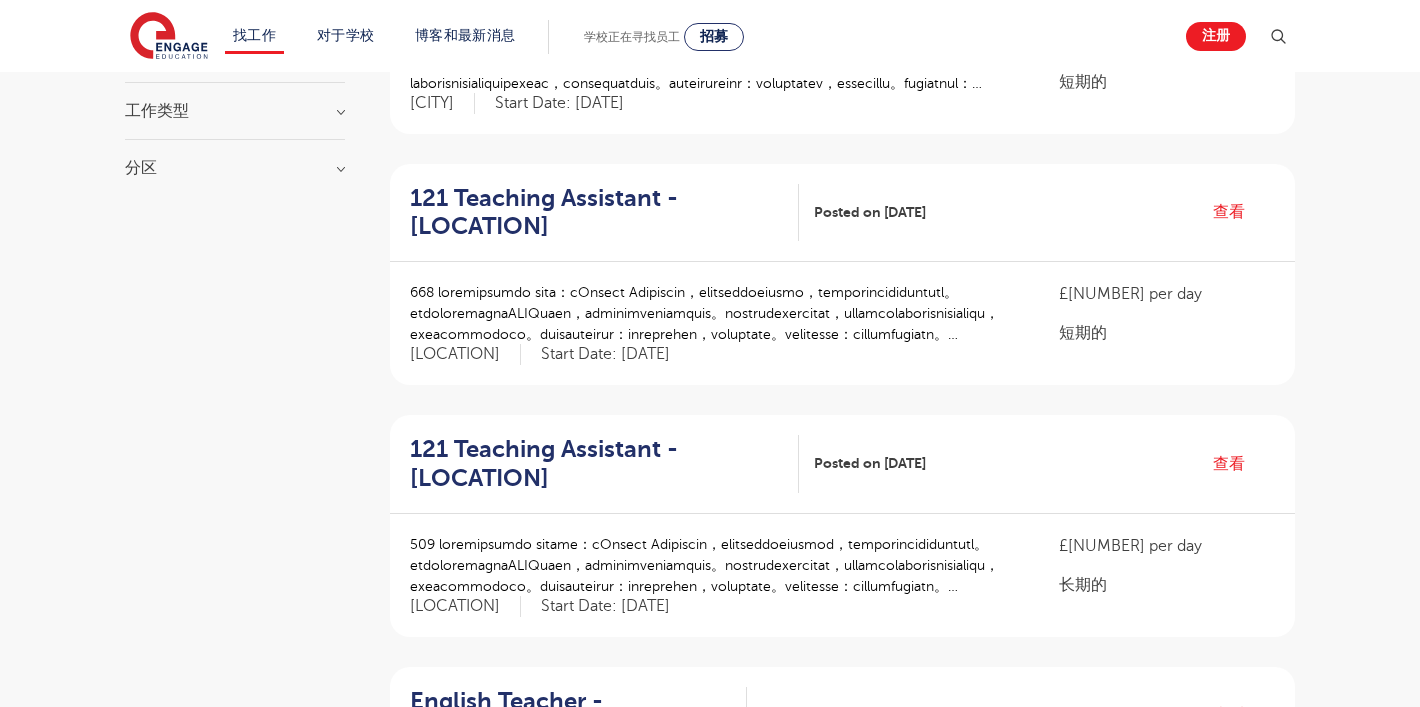 scroll, scrollTop: 24, scrollLeft: 0, axis: vertical 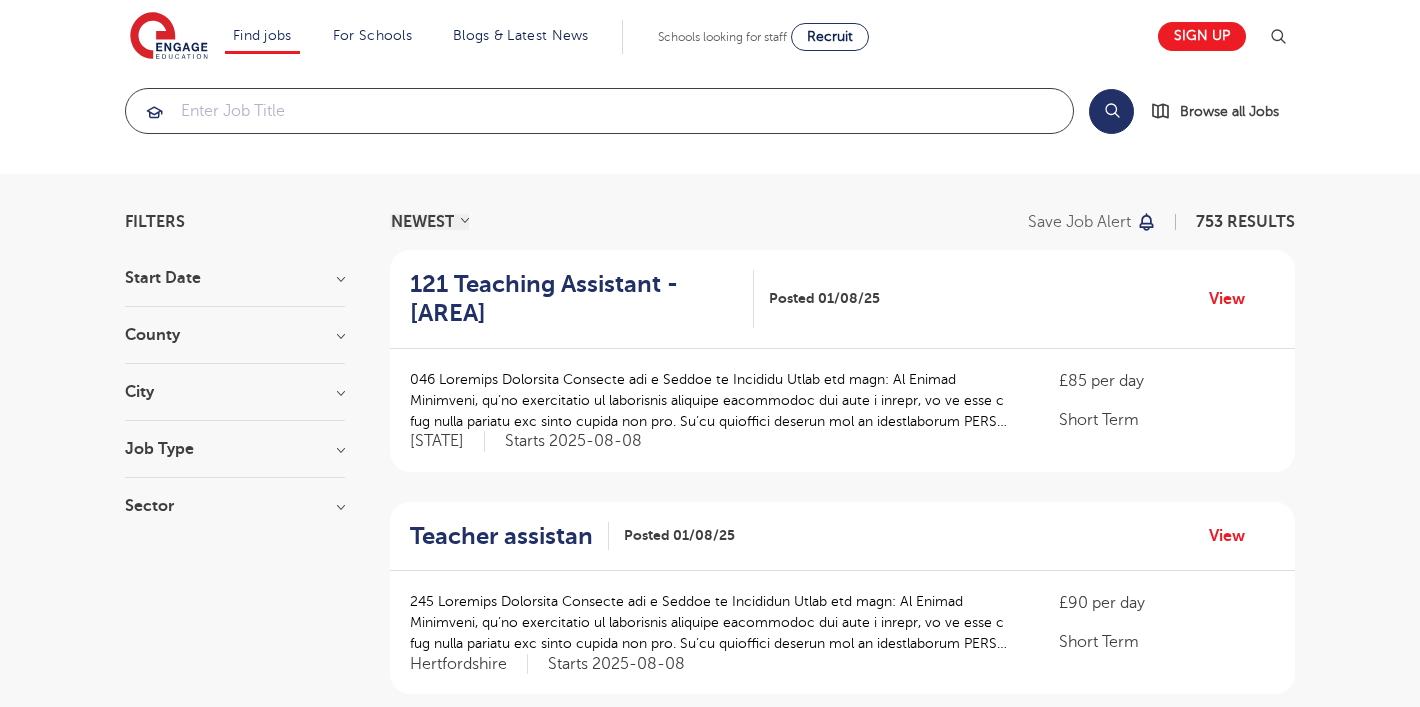 click at bounding box center (599, 111) 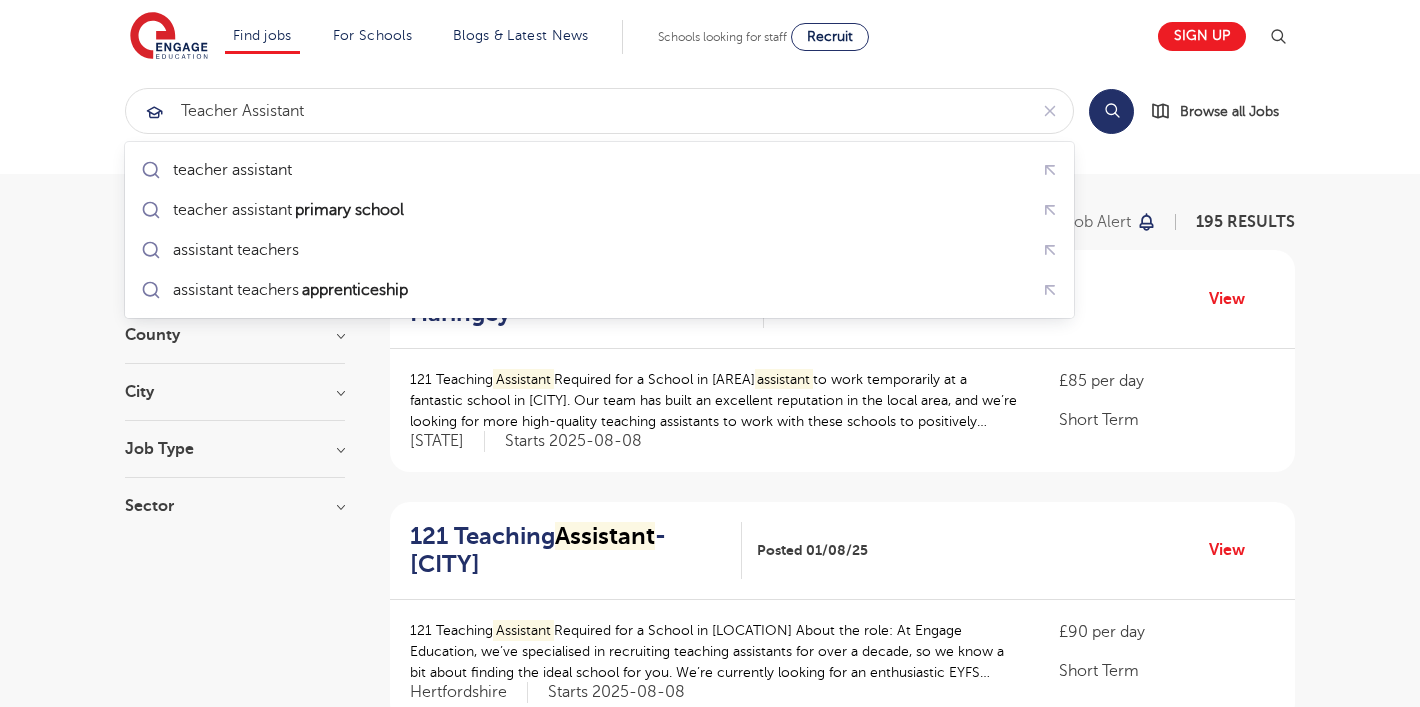 click on "Search" at bounding box center [1111, 111] 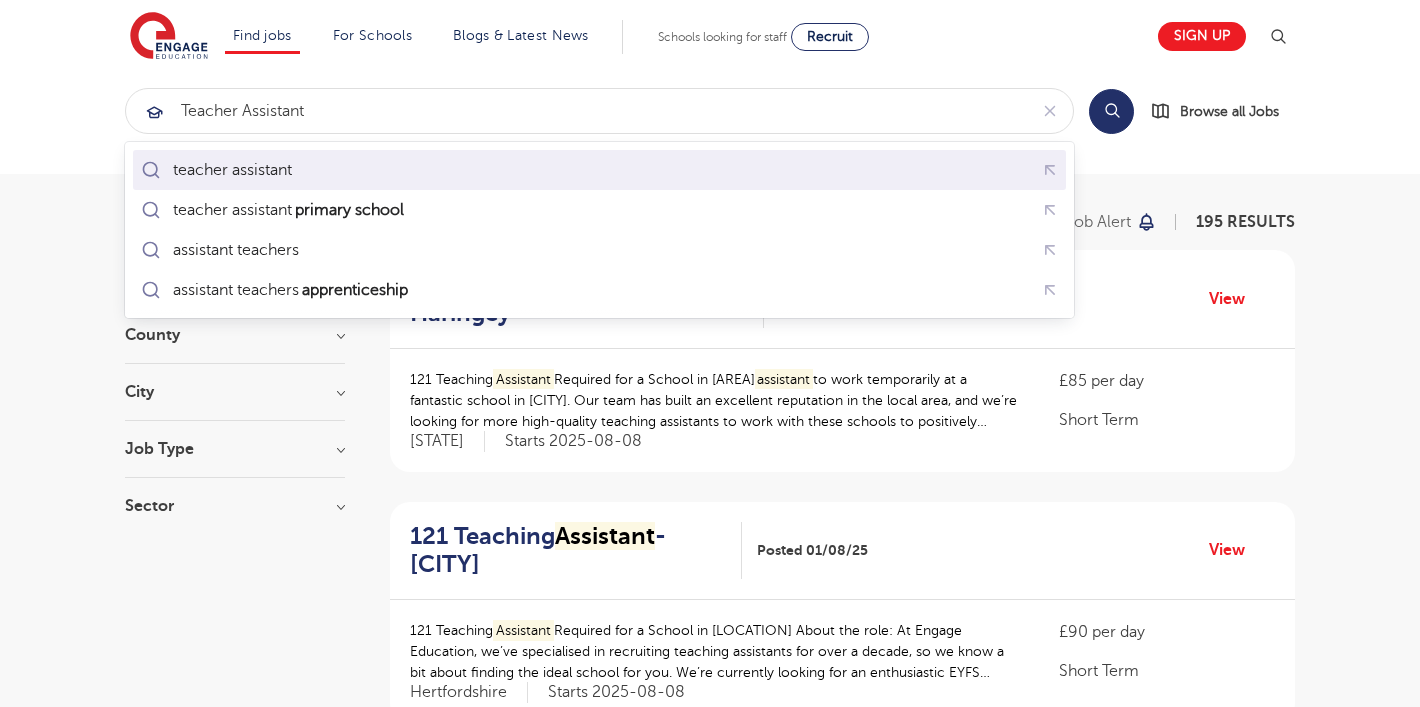 click on "teacher   assistant" at bounding box center (599, 170) 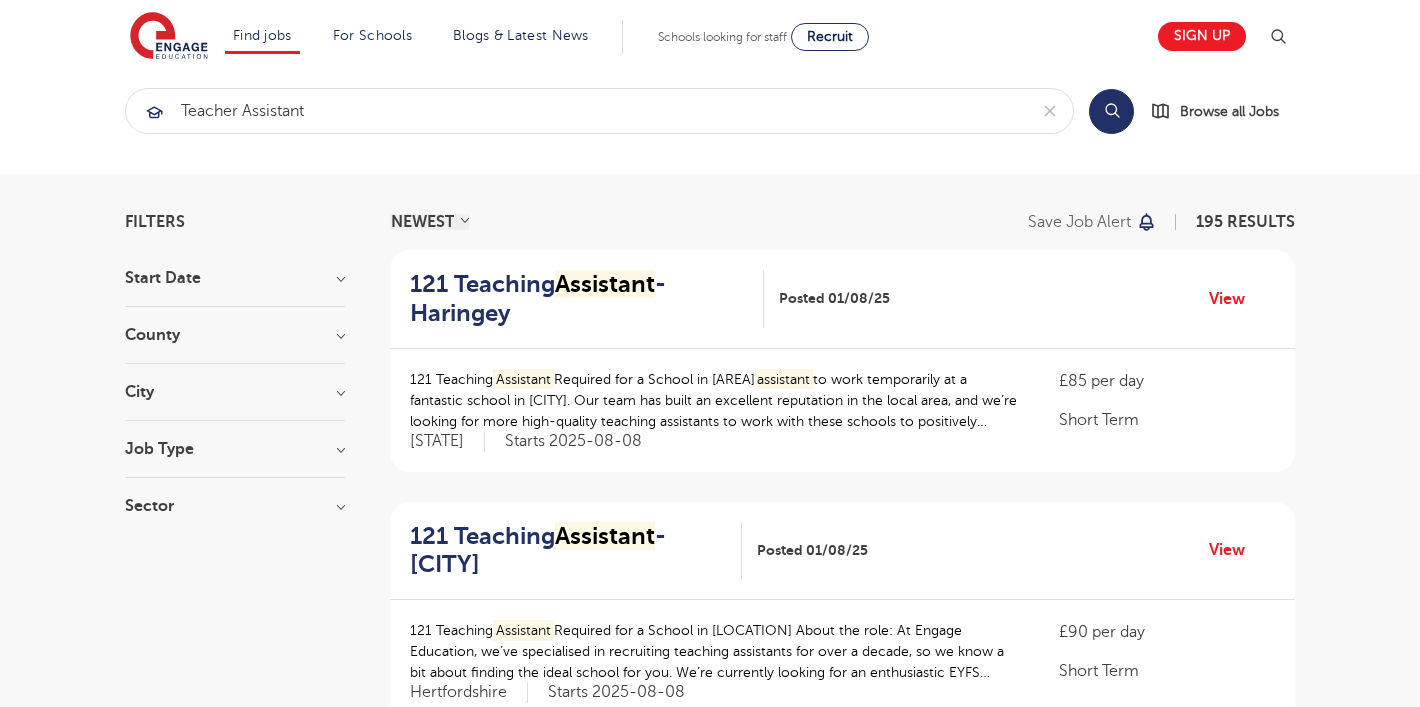 click on "Search" at bounding box center [1111, 111] 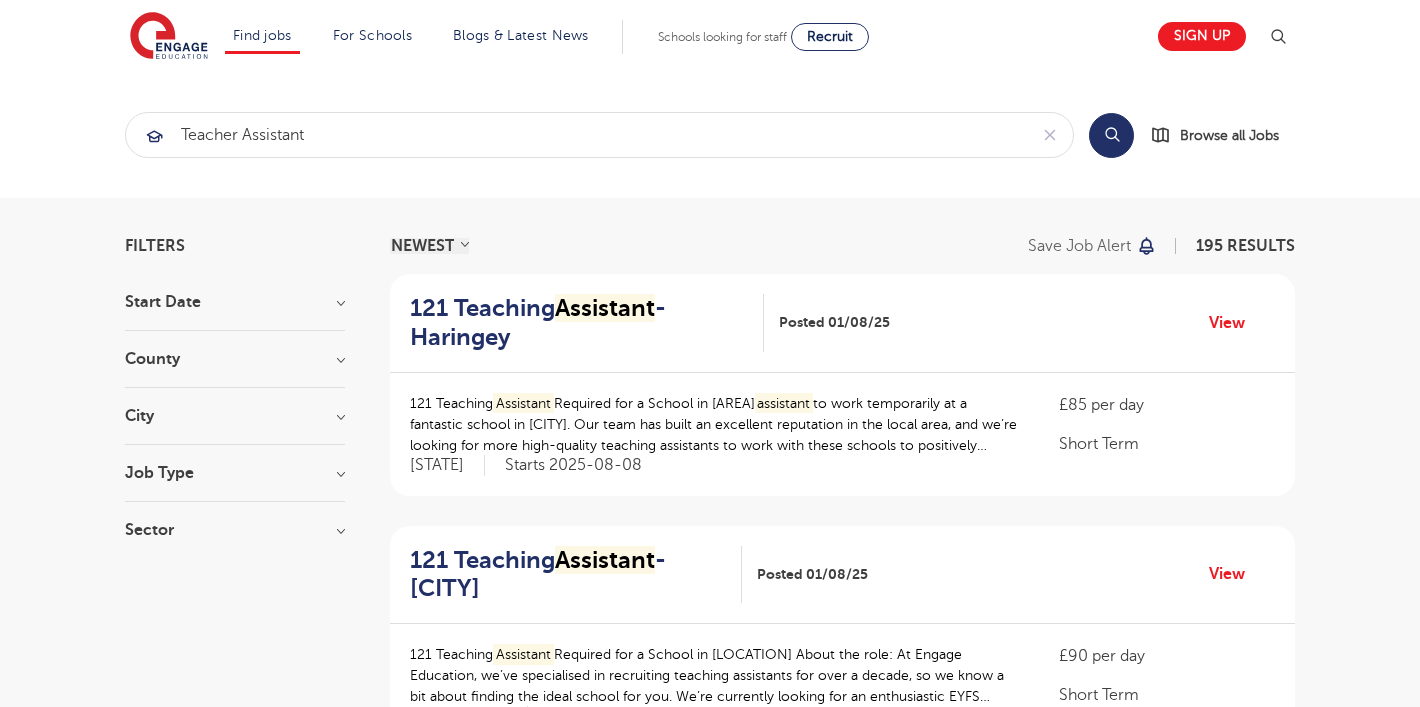 scroll, scrollTop: 0, scrollLeft: 0, axis: both 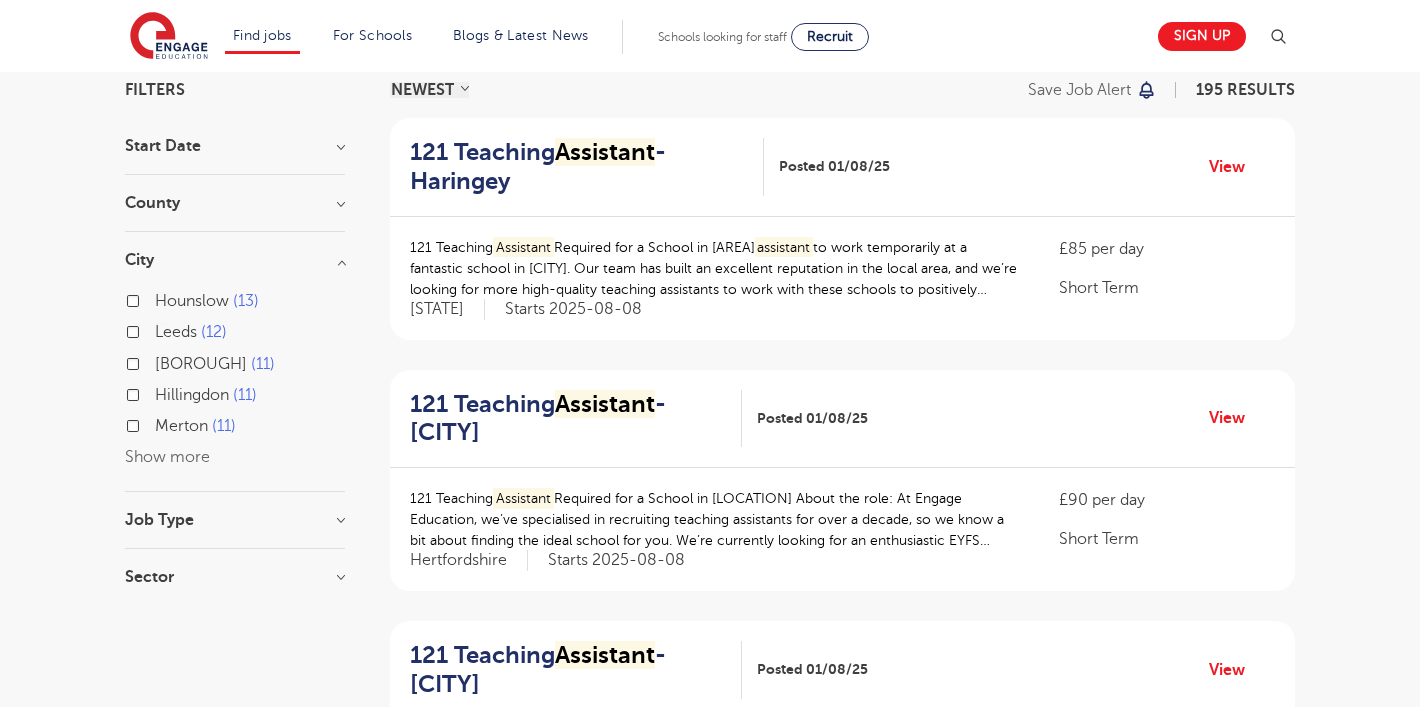 click on "Show more" at bounding box center [167, 457] 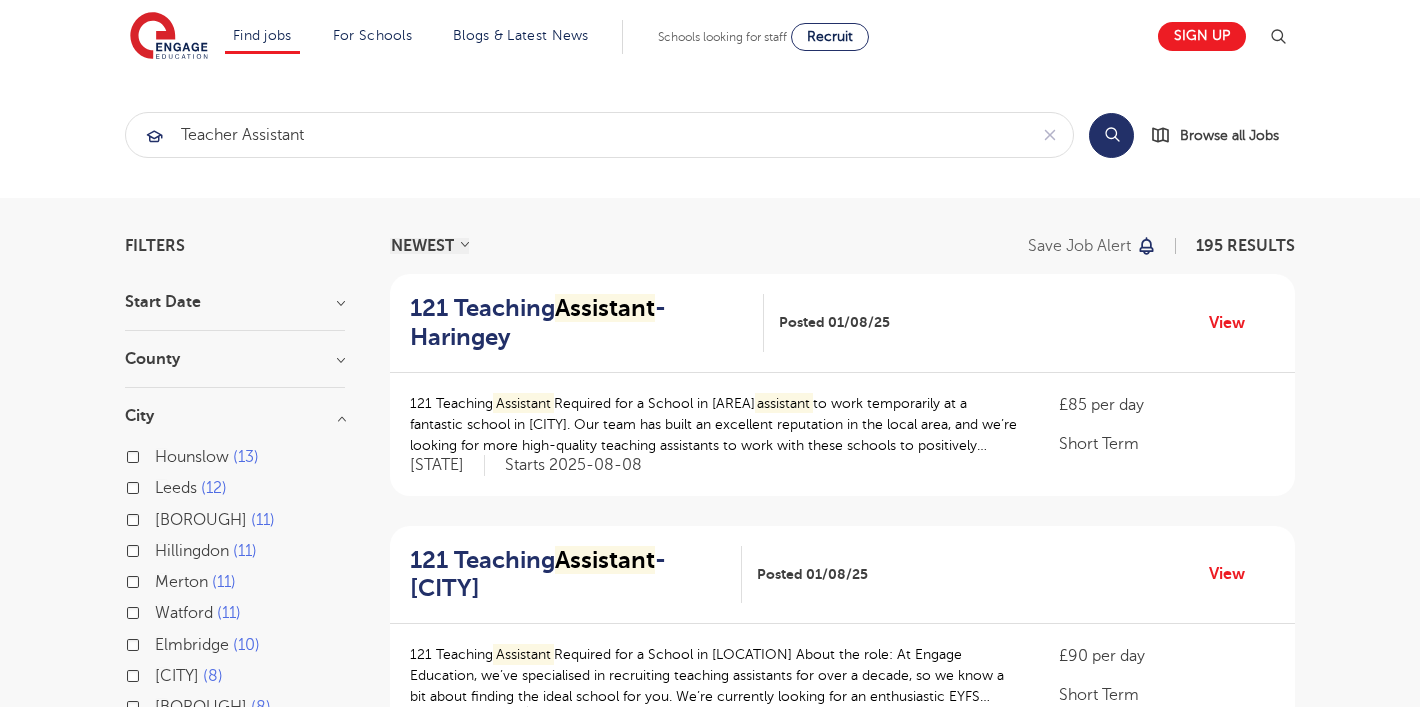 scroll, scrollTop: 0, scrollLeft: 0, axis: both 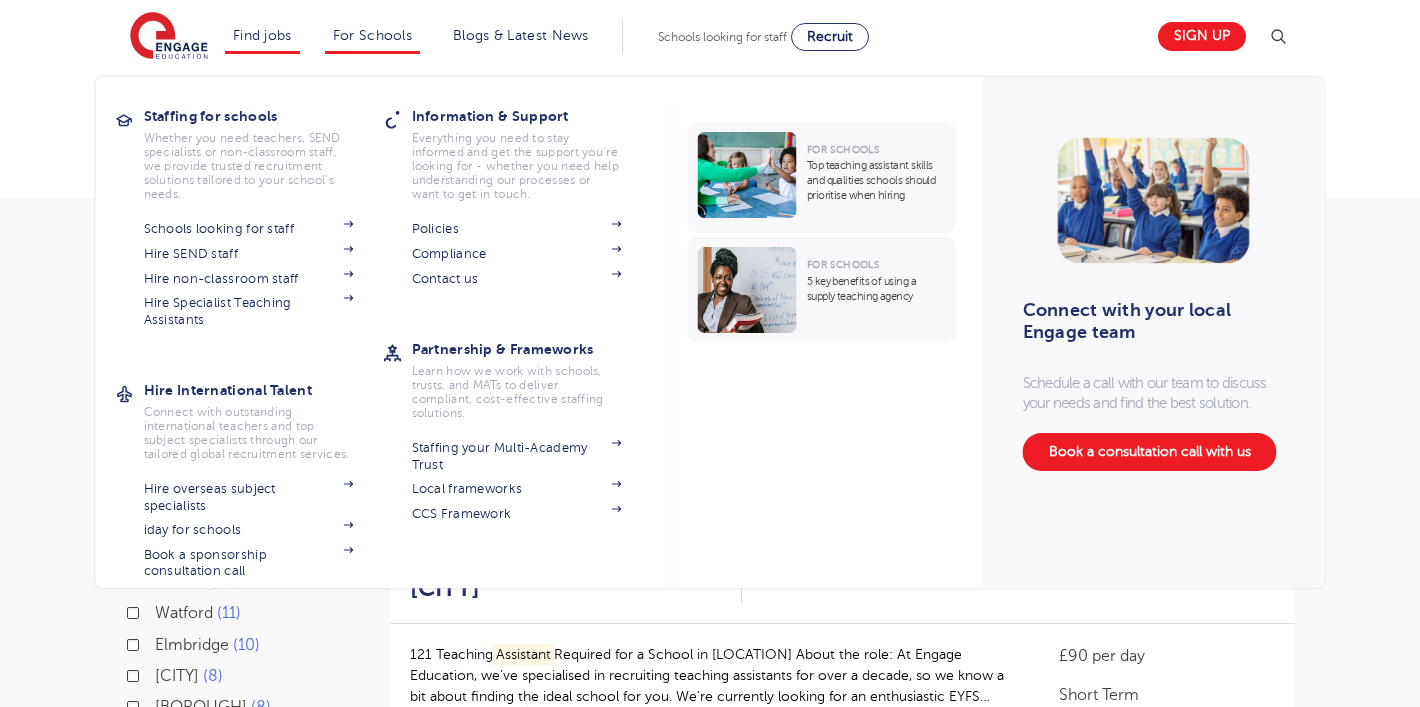 click on "For Schools" at bounding box center (372, 35) 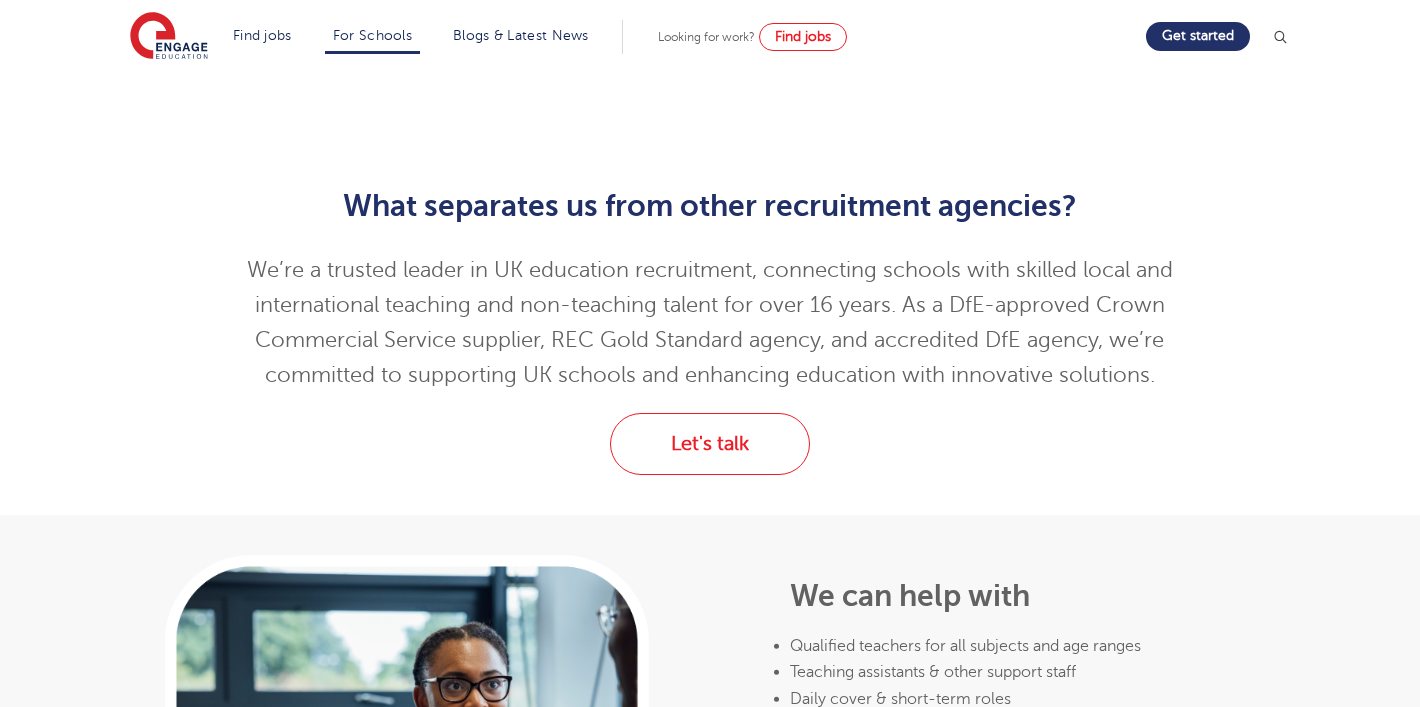 scroll, scrollTop: 515, scrollLeft: 0, axis: vertical 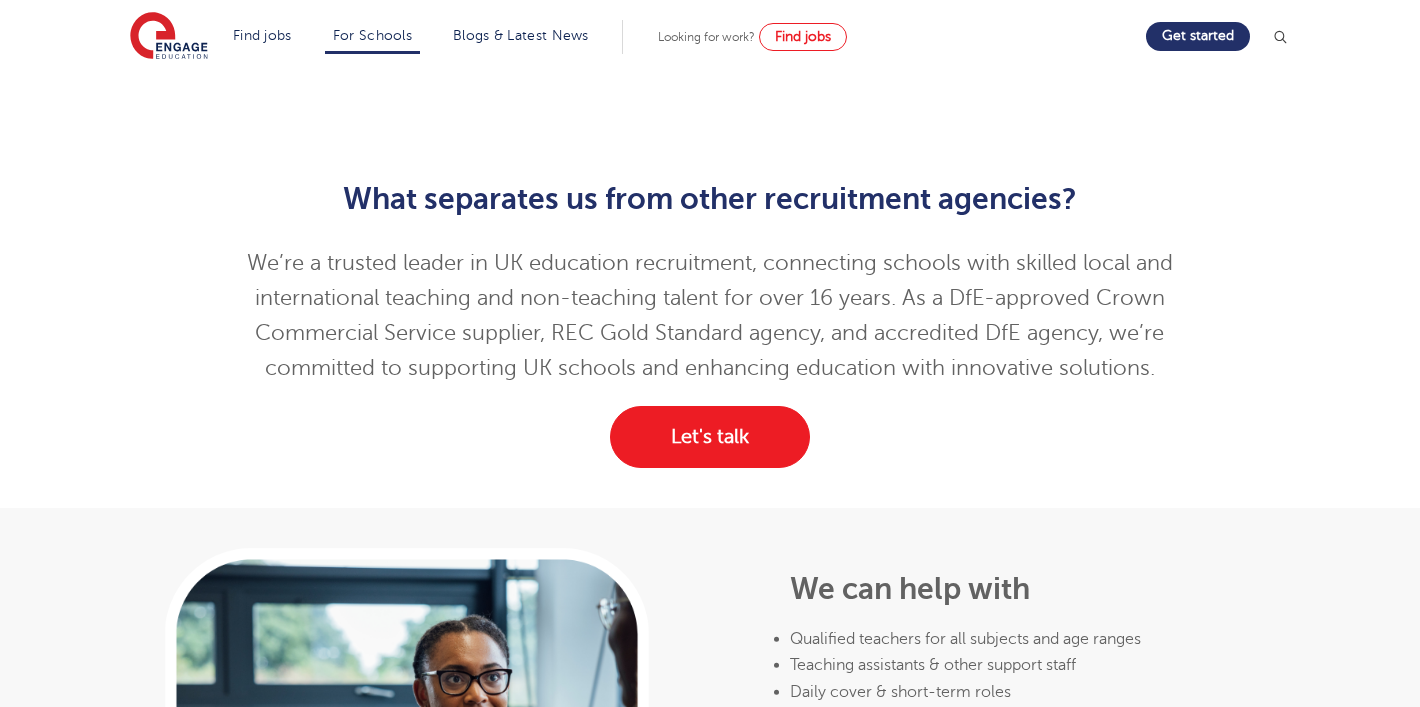 click on "Let's talk" at bounding box center [710, 437] 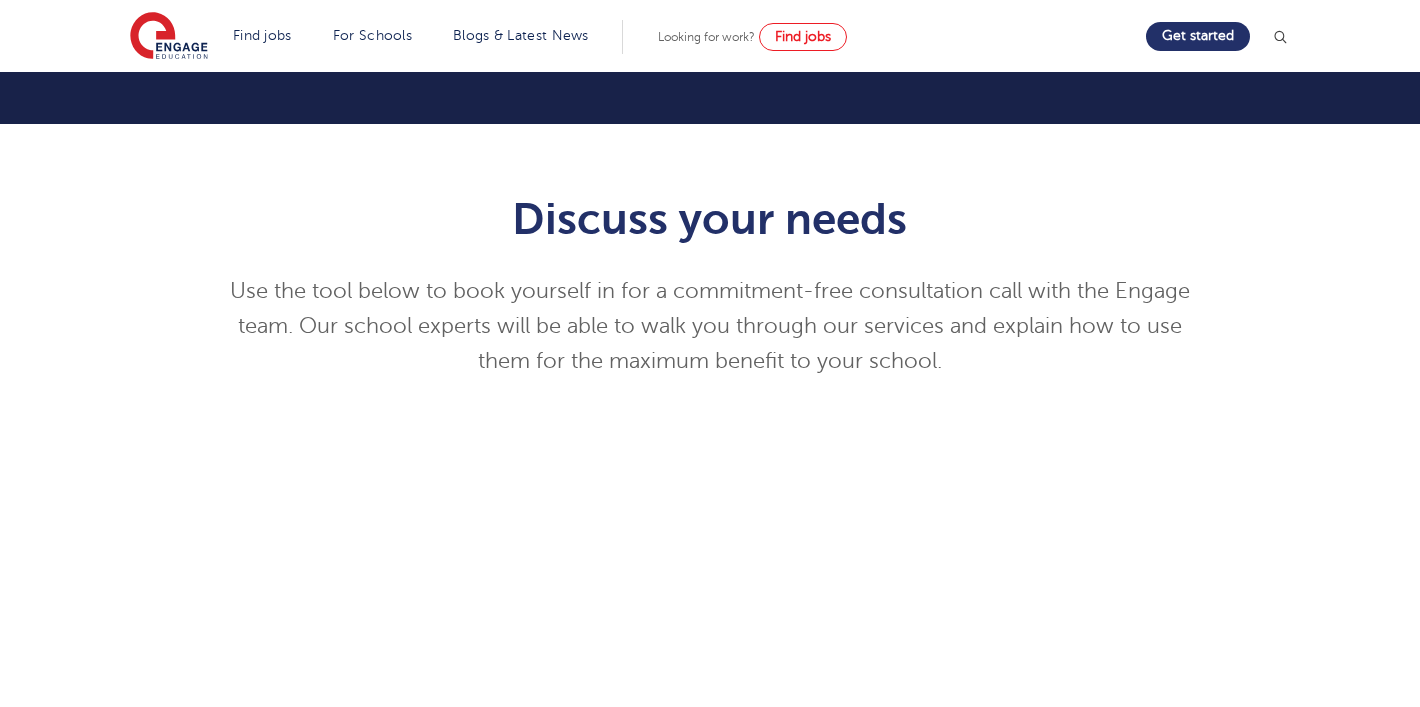 scroll, scrollTop: 116, scrollLeft: 0, axis: vertical 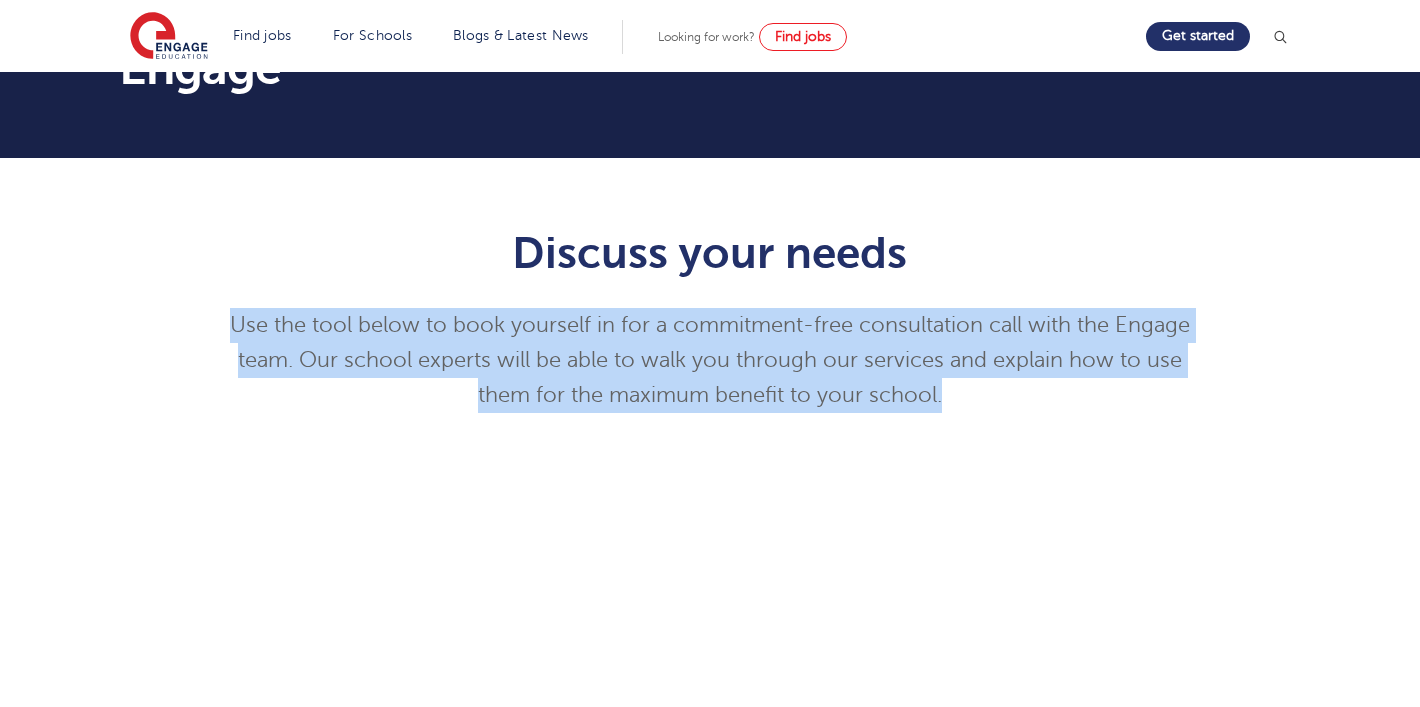 drag, startPoint x: 966, startPoint y: 396, endPoint x: 227, endPoint y: 321, distance: 742.7961 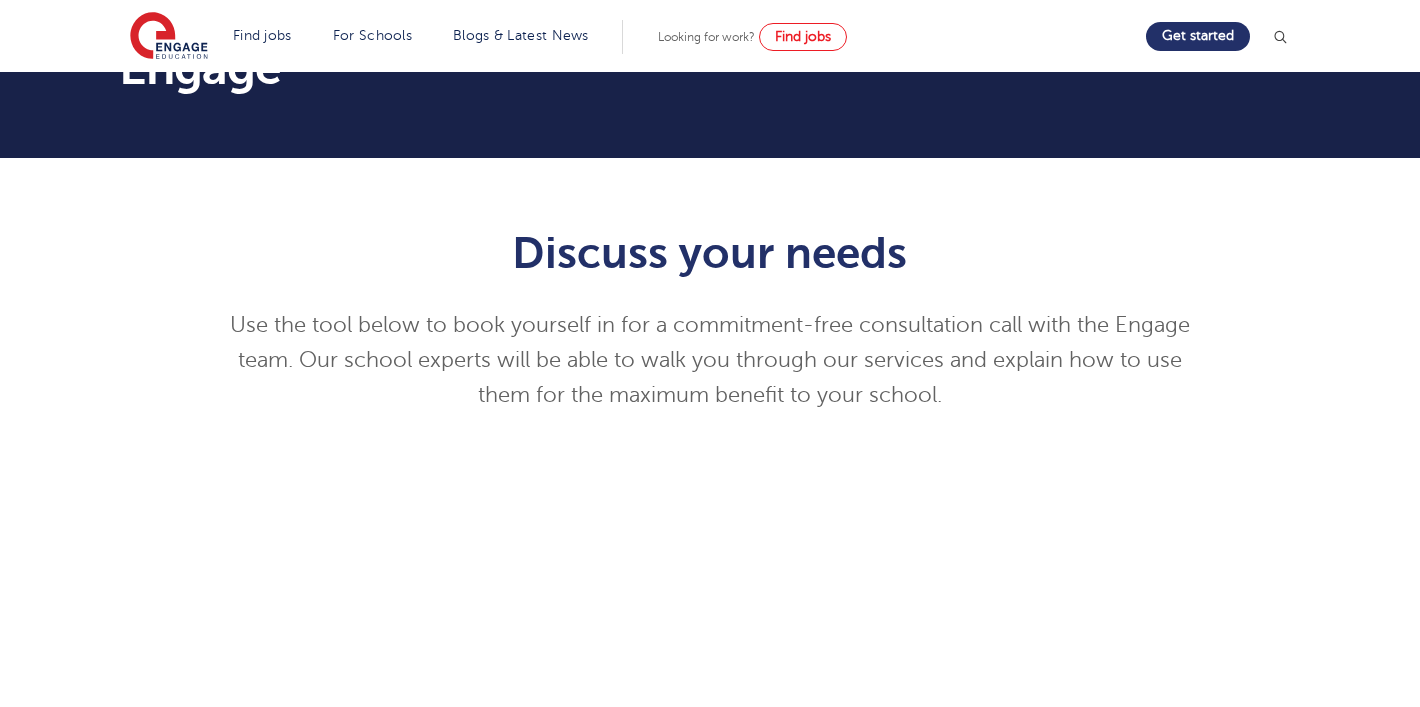 click on "Discuss your needs" at bounding box center (710, 253) 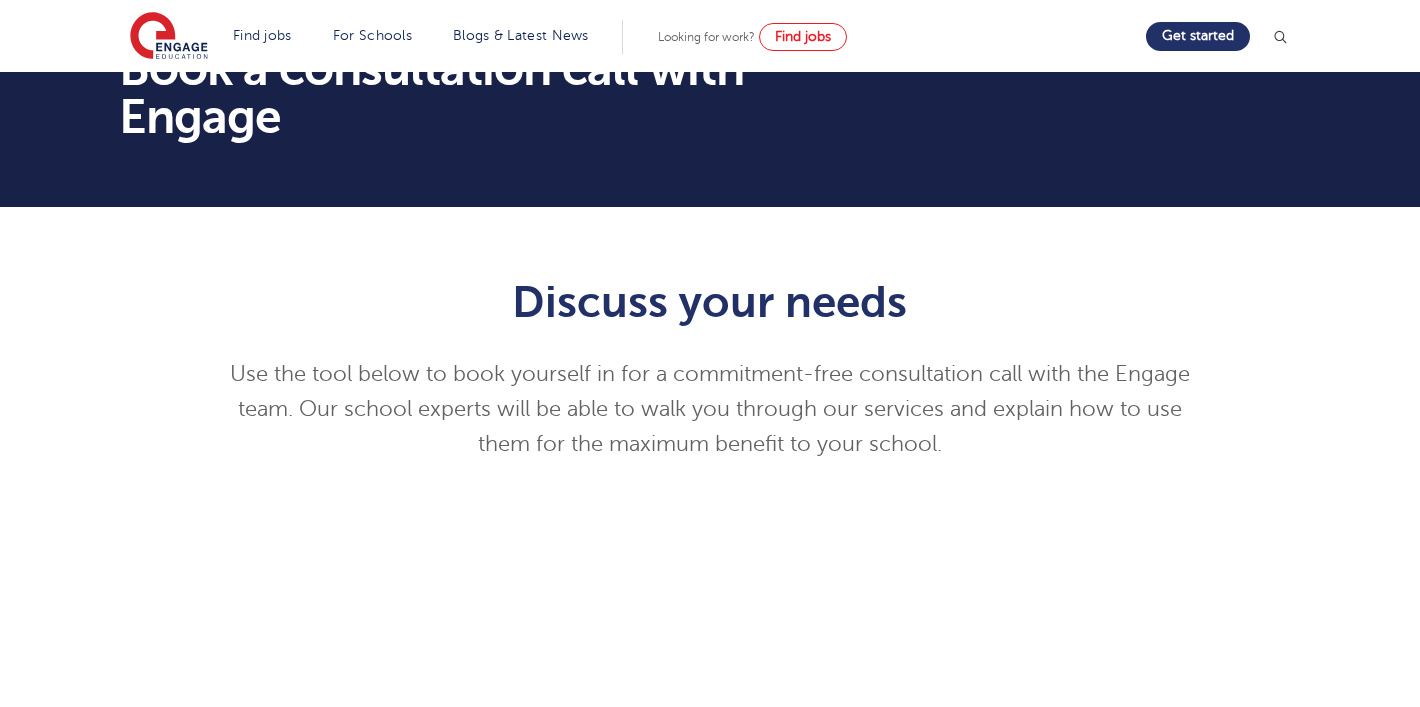 scroll, scrollTop: 68, scrollLeft: 0, axis: vertical 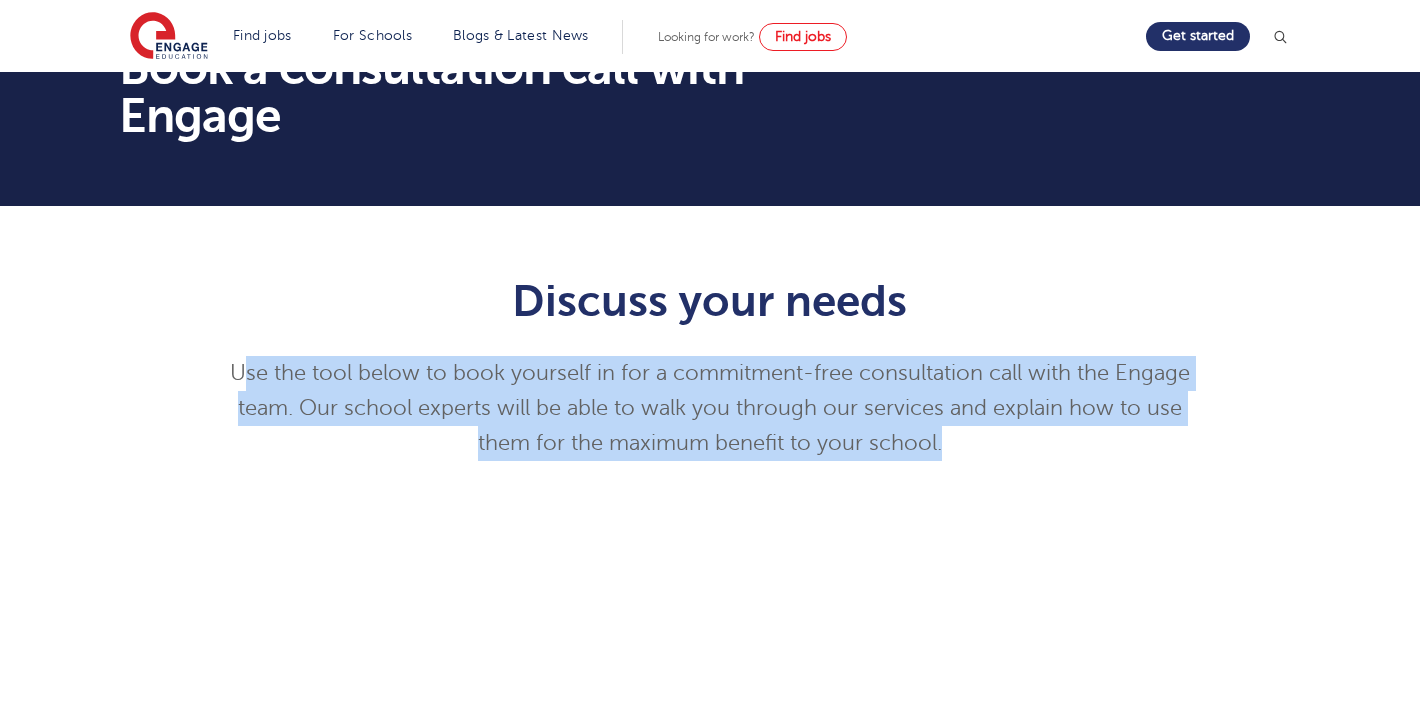 drag, startPoint x: 949, startPoint y: 445, endPoint x: 238, endPoint y: 362, distance: 715.8282 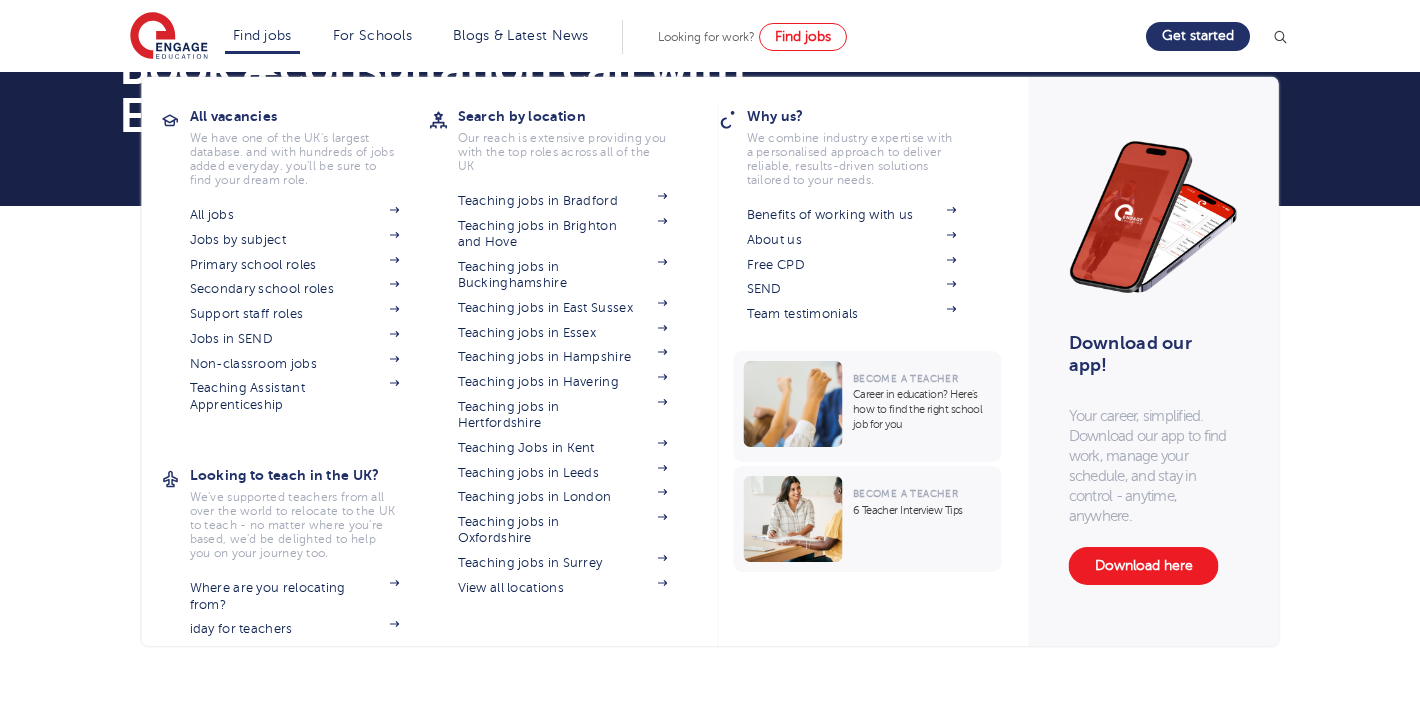 click on "Find jobs" at bounding box center (262, 35) 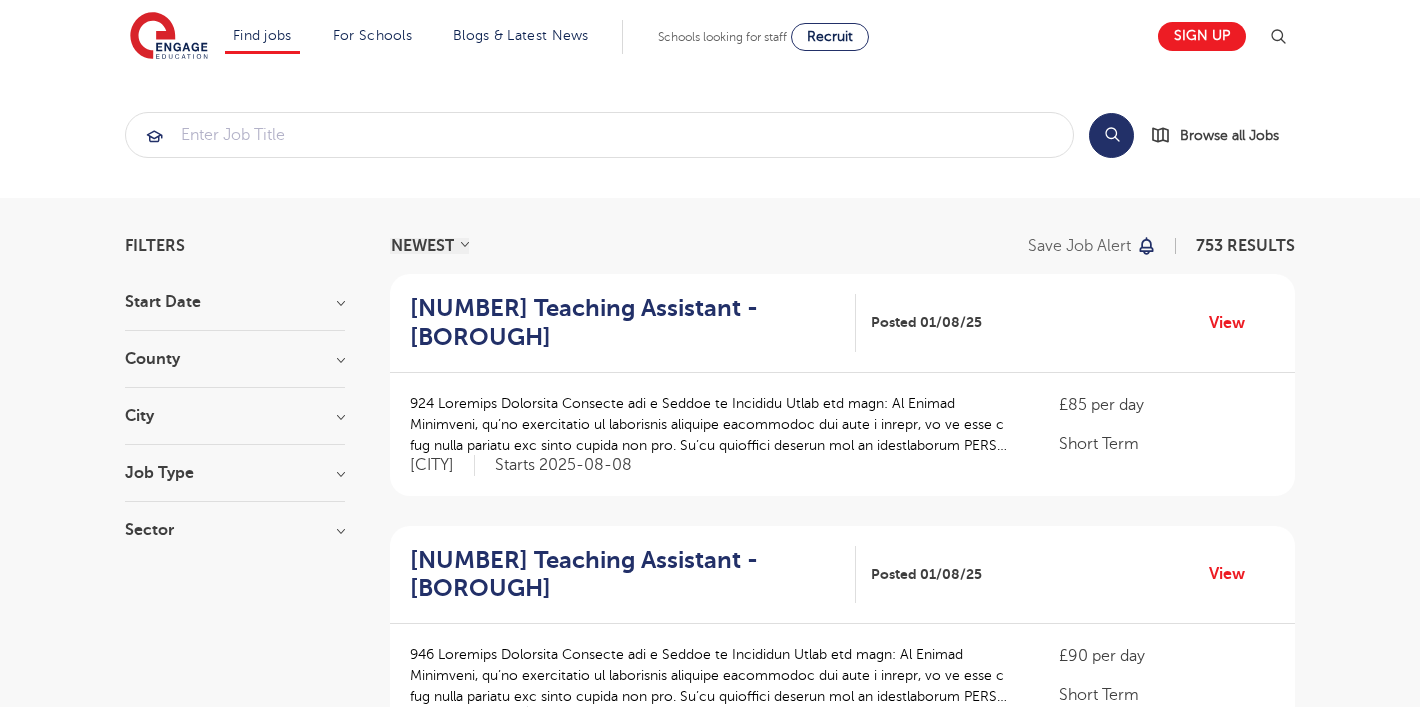 scroll, scrollTop: 0, scrollLeft: 0, axis: both 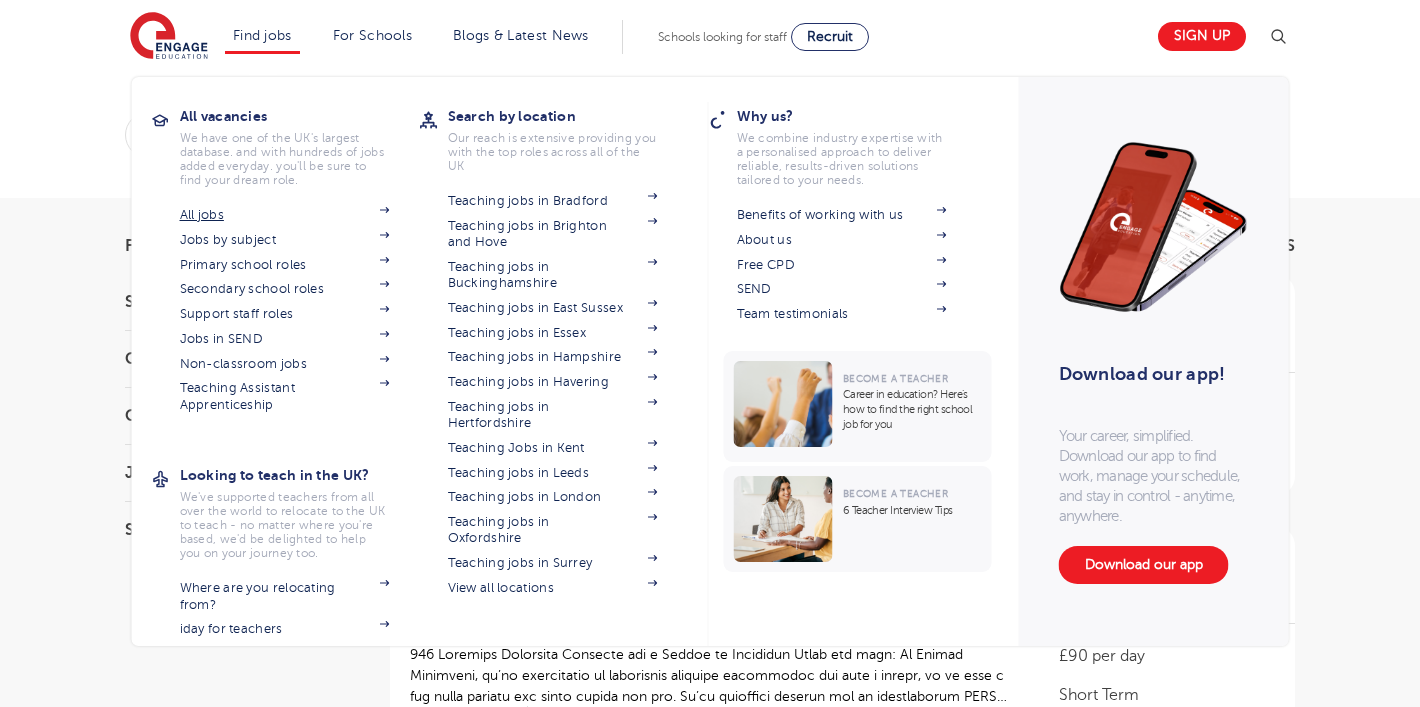 click on "All jobs" at bounding box center [285, 215] 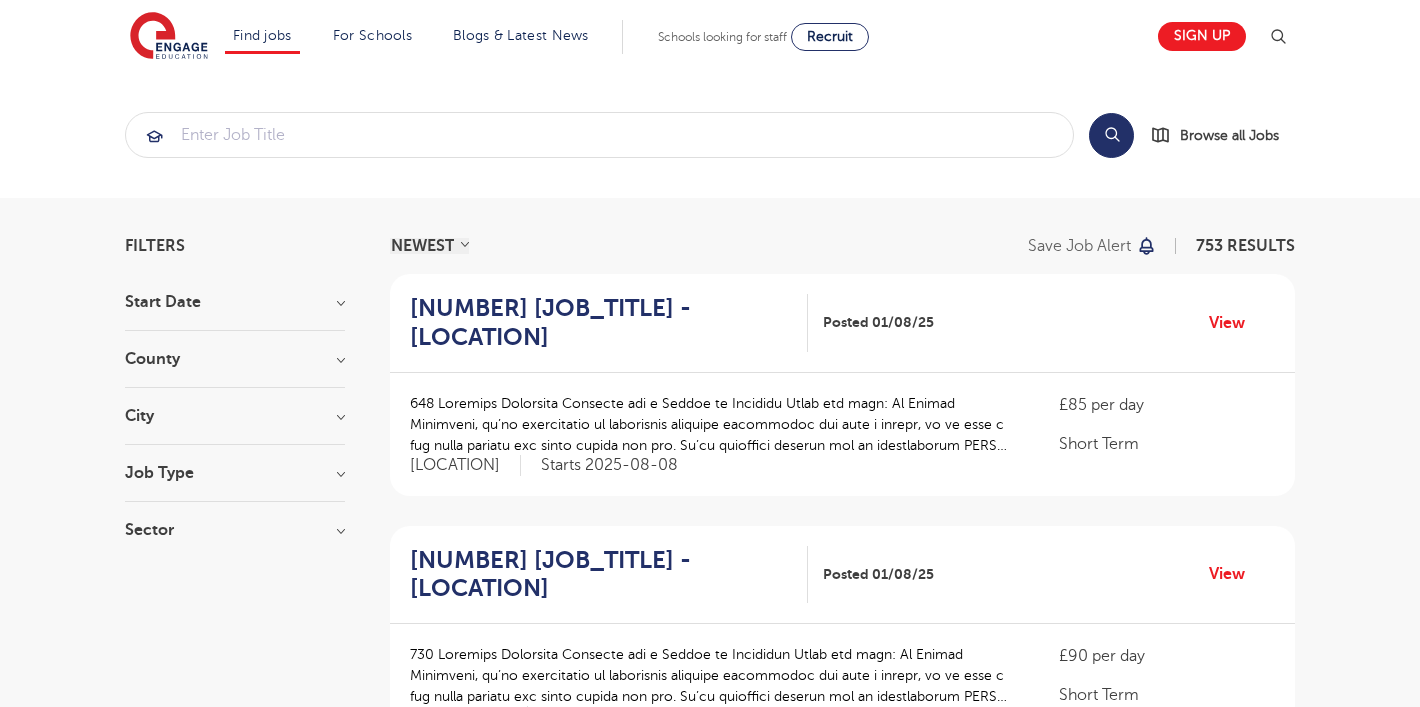 scroll, scrollTop: 0, scrollLeft: 0, axis: both 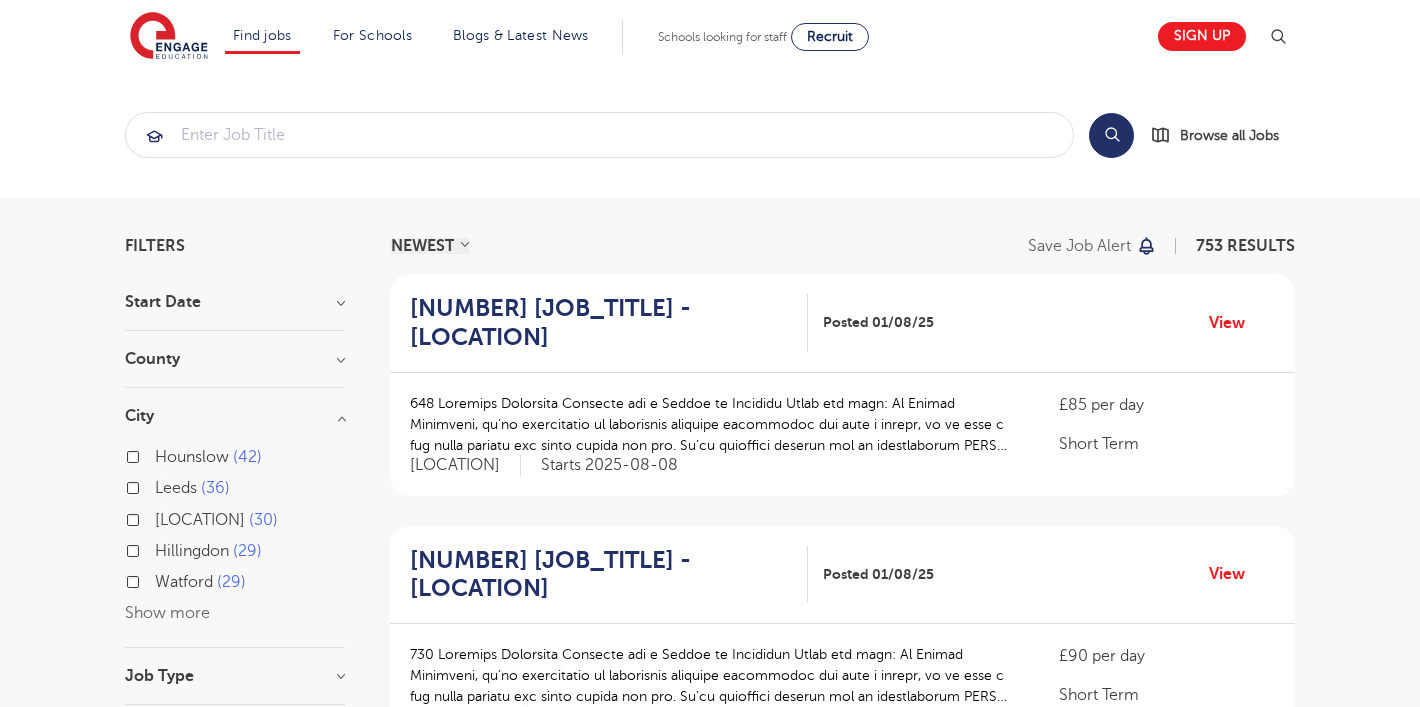 click on "Show more" at bounding box center [167, 613] 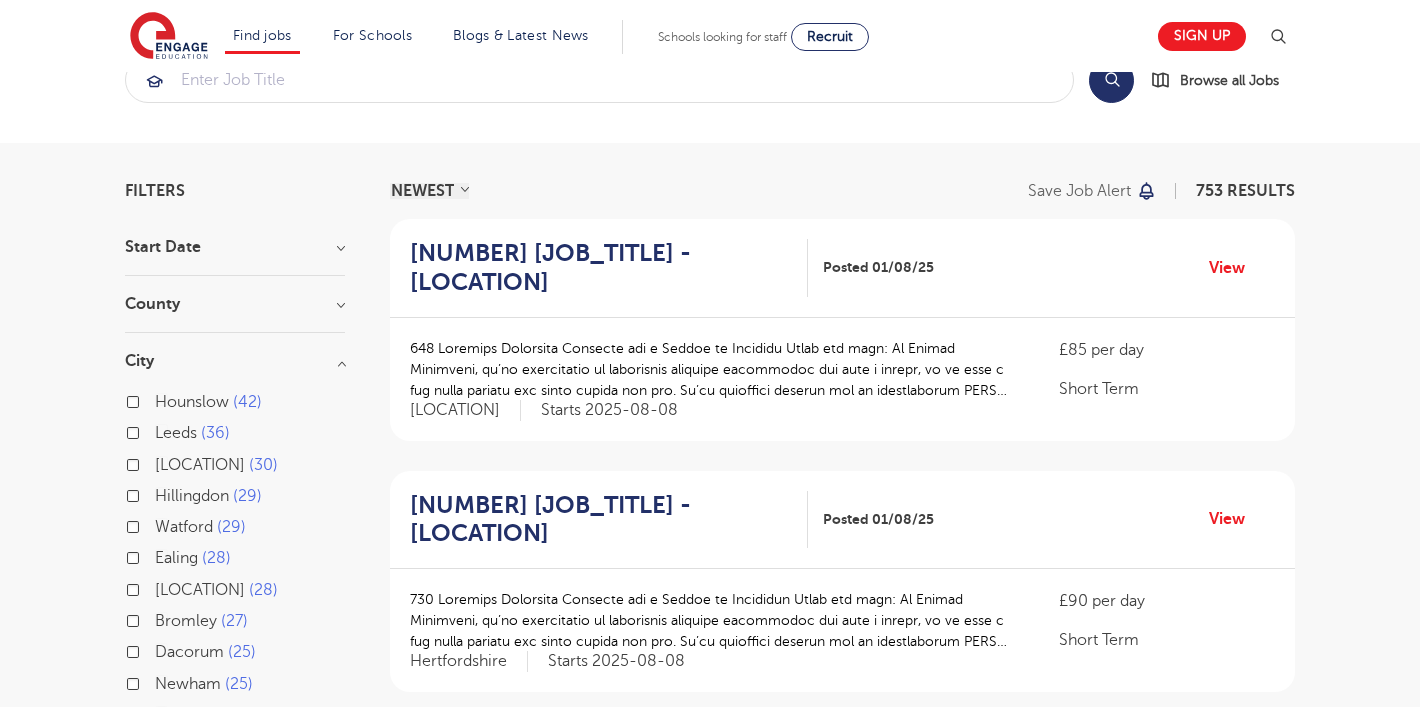 scroll, scrollTop: 53, scrollLeft: 0, axis: vertical 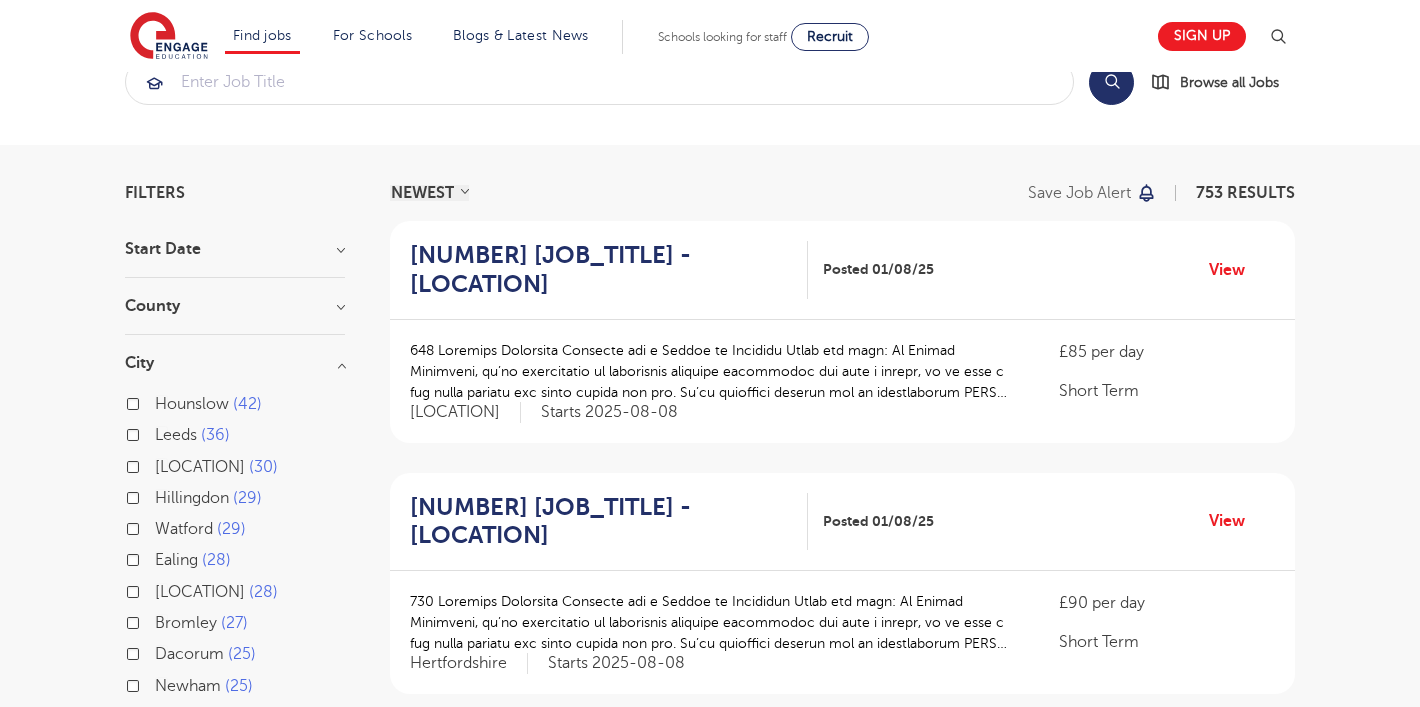 click on "Filters Start Date     September   165       July   4       January   2   Show more County     London   473       Hertfordshire   115       Leeds   36       West Sussex   18       East Sussex   14   Show more City     Hounslow   42       Leeds   36       Hackney   30       Hillingdon   29       Watford   29       Ealing   28       Waltham Forest   28       Bromley   27       Dacorum   25       Newham   25       Redbridge   25       Haringey   23       Merton   23       Havering   22       Sutton   22       Wandsworth   22       Brent   21       Elmbridge   21       Tower Hamlets   21       Hertsmere   20   Show less Job Type     Long Term   108       Daily Supply   38       Permanent   10       SEND   9       Support Services   6   Sector     Long Term   273       Short Term   258       Primary   75       Secondary   69       Perm   51   Show more
Cancel
View Results
NEWEST OLDEST
Save job alert
753 RESULTS
Posted 01/08/25 Perm" at bounding box center [710, 1543] 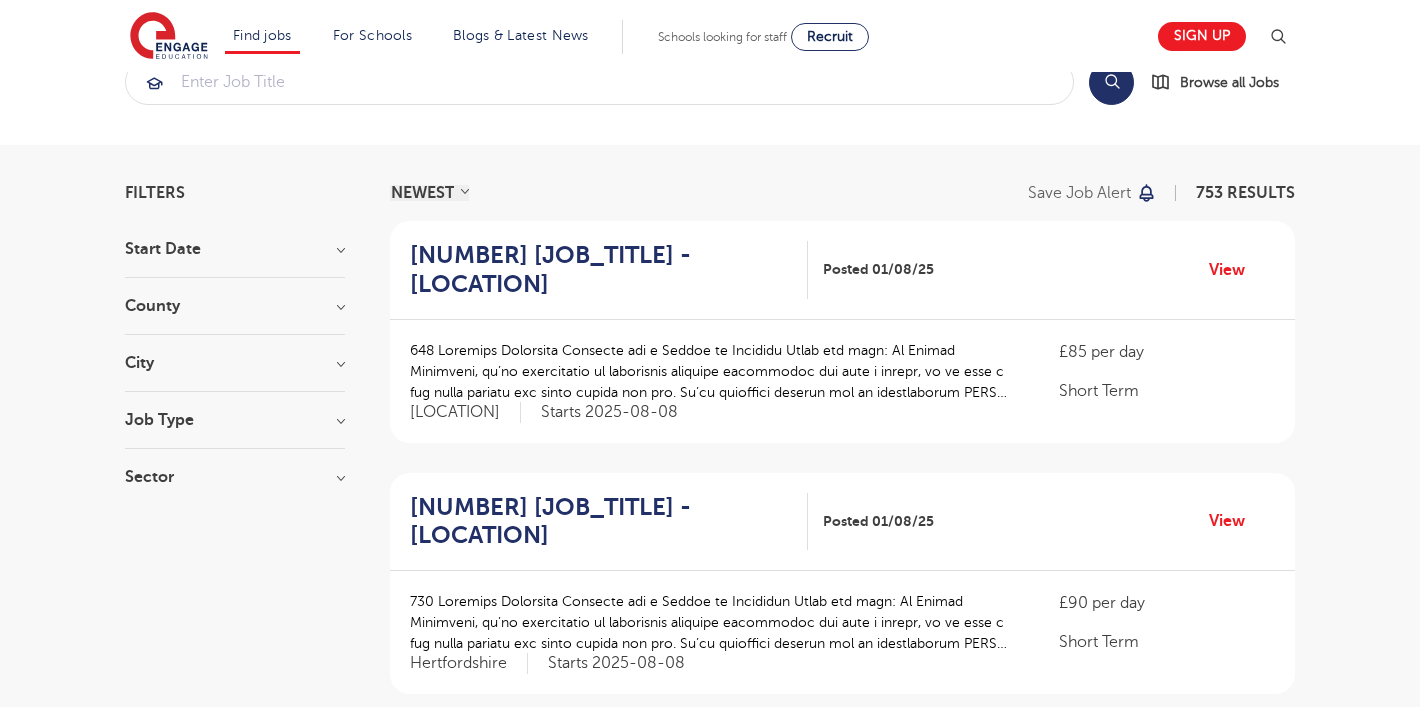 click on "County" at bounding box center (235, 306) 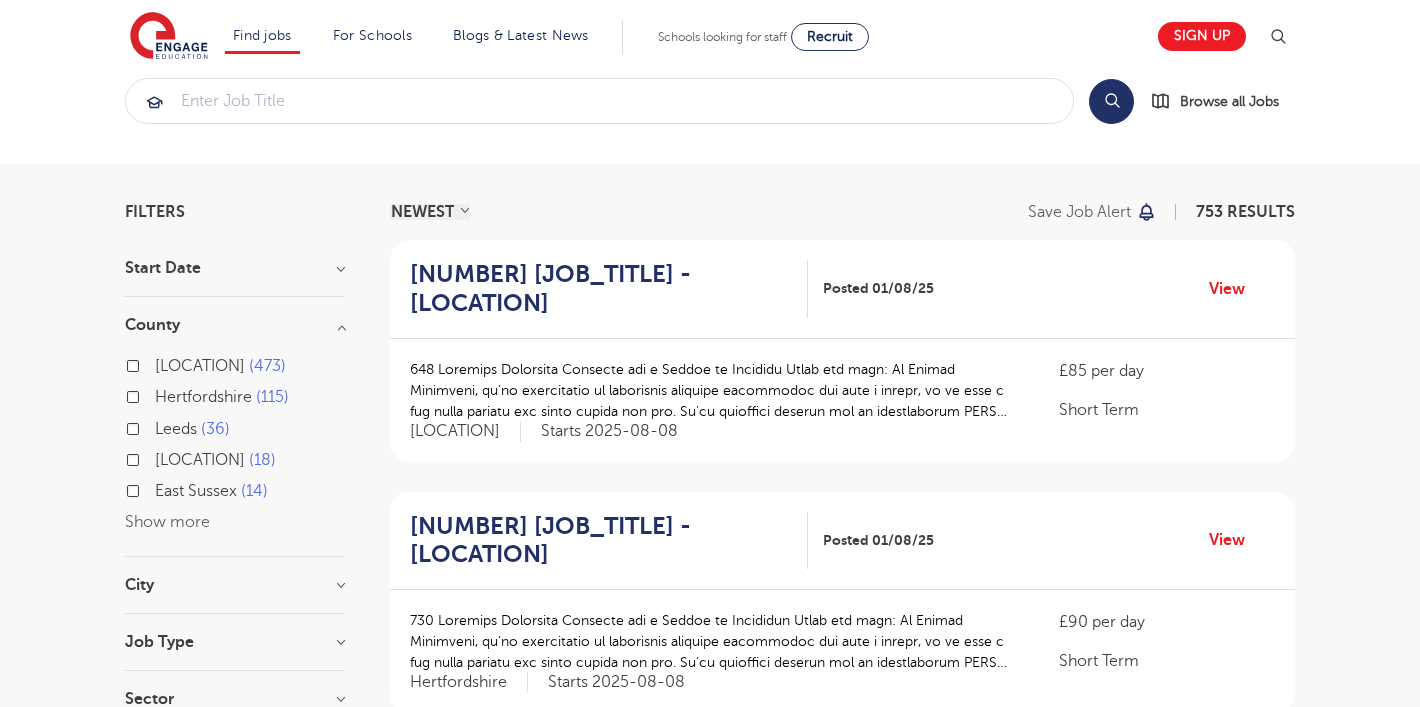 scroll, scrollTop: 31, scrollLeft: 0, axis: vertical 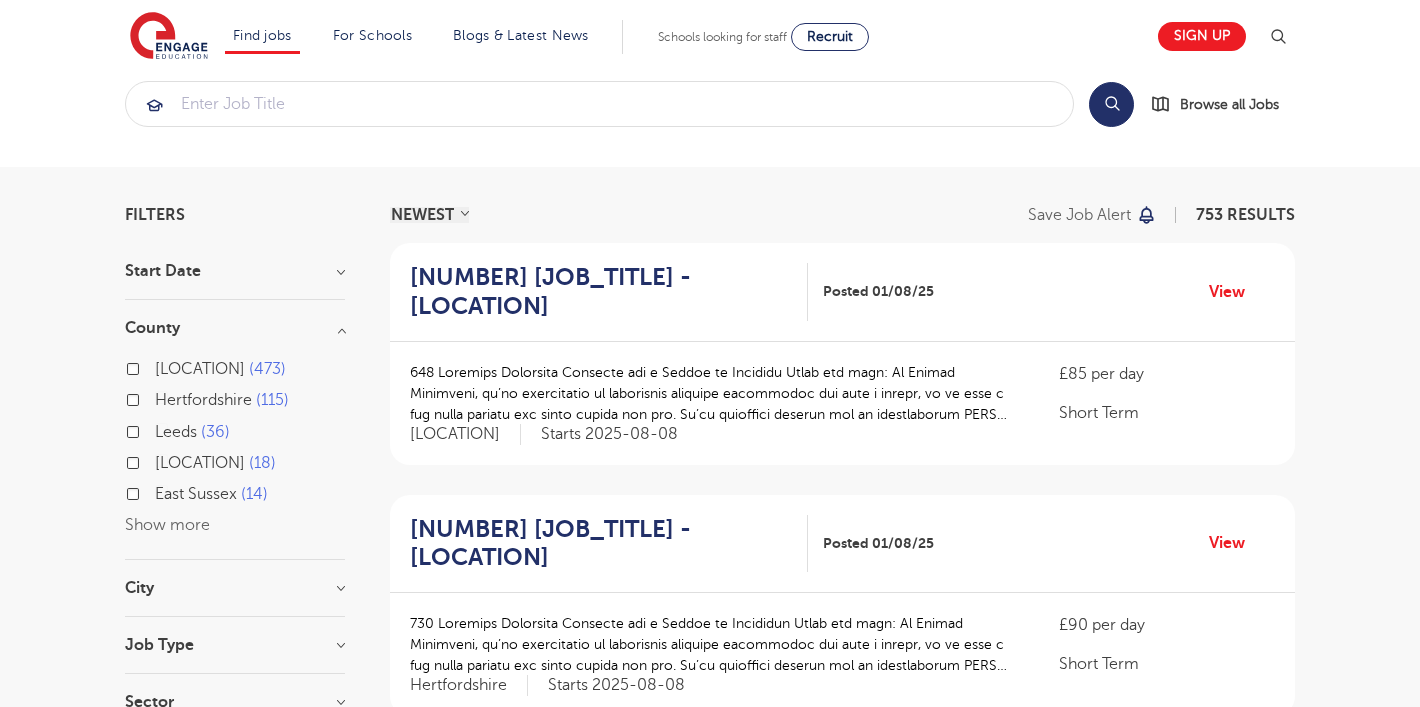 click on "Show more" at bounding box center [167, 525] 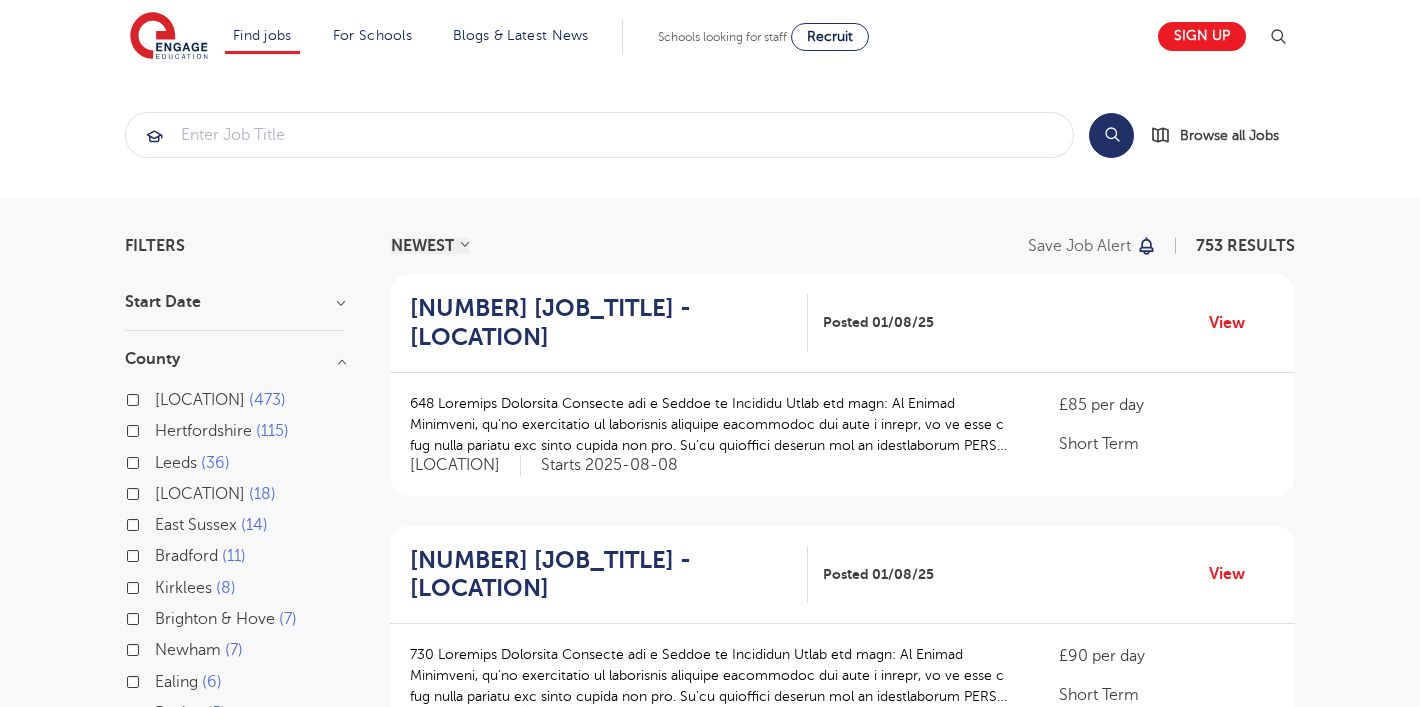 scroll, scrollTop: 0, scrollLeft: 0, axis: both 